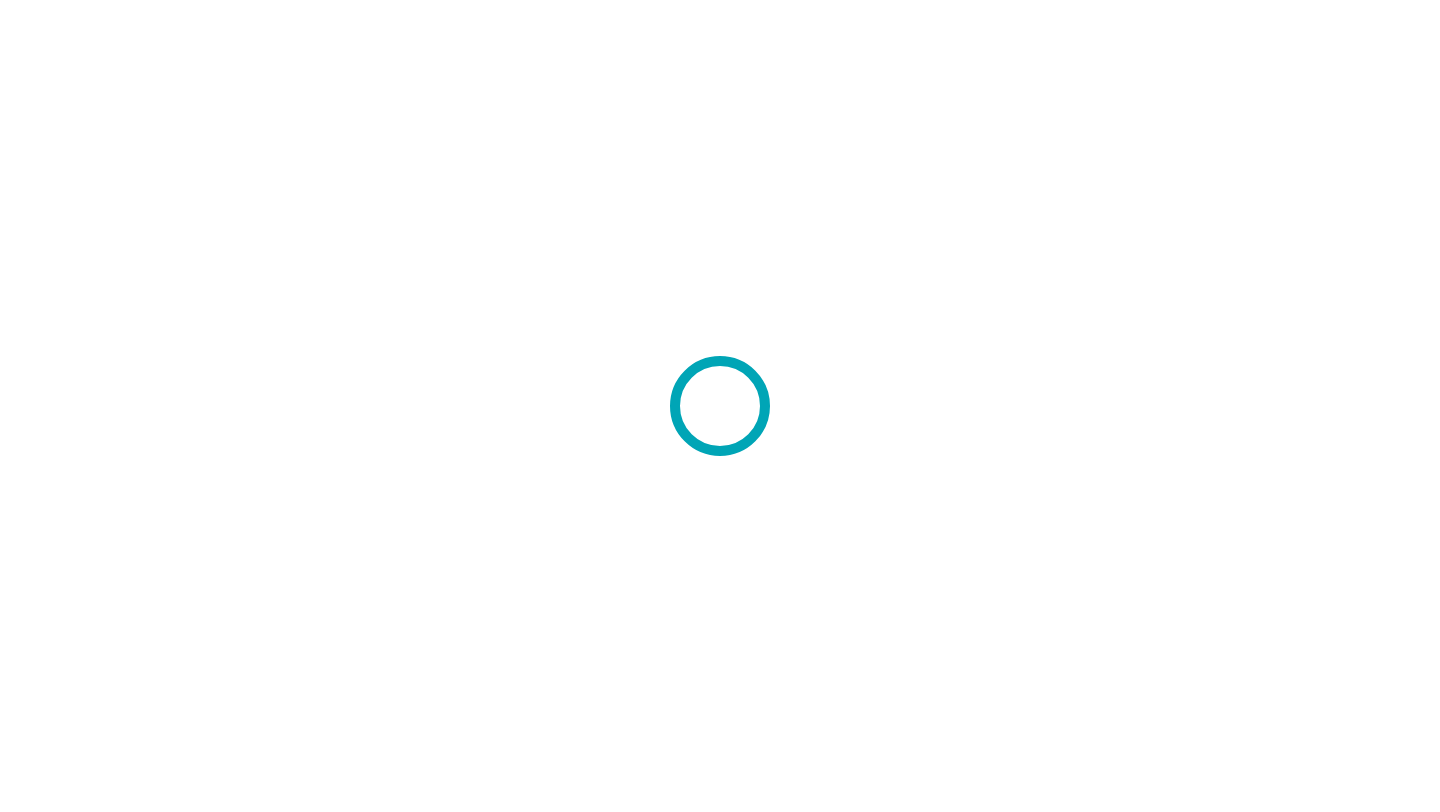 scroll, scrollTop: 0, scrollLeft: 0, axis: both 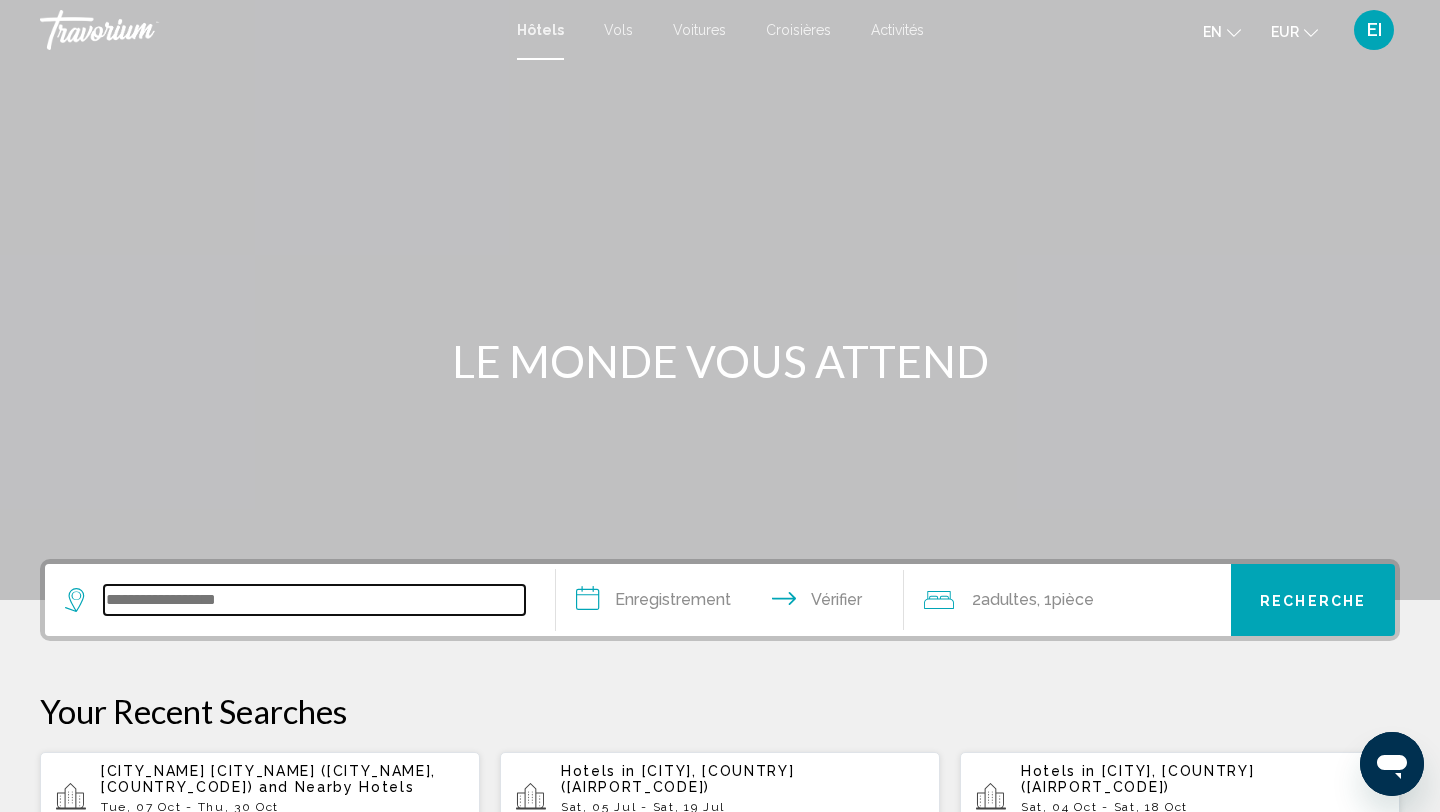 click at bounding box center [314, 600] 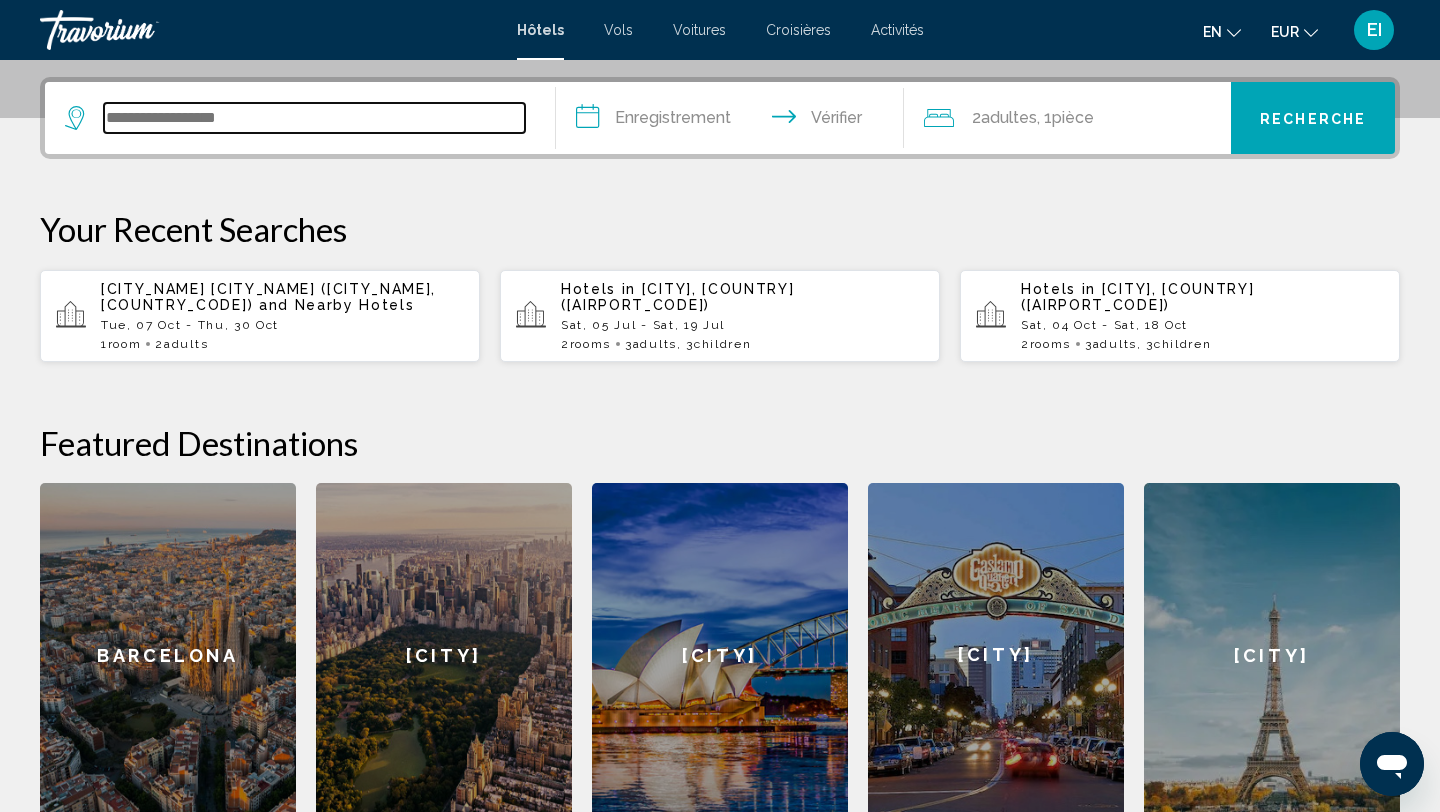 scroll, scrollTop: 494, scrollLeft: 0, axis: vertical 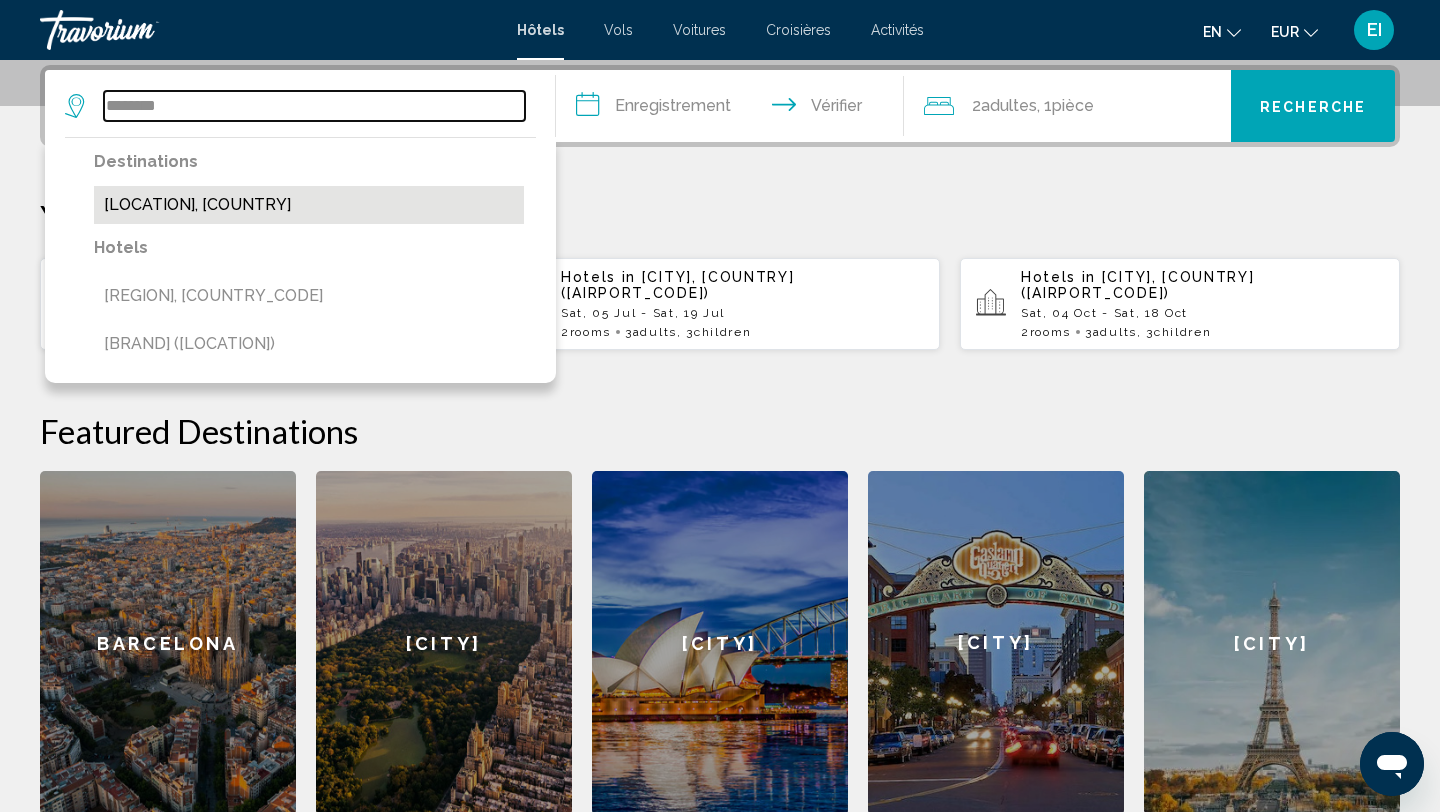 type on "********" 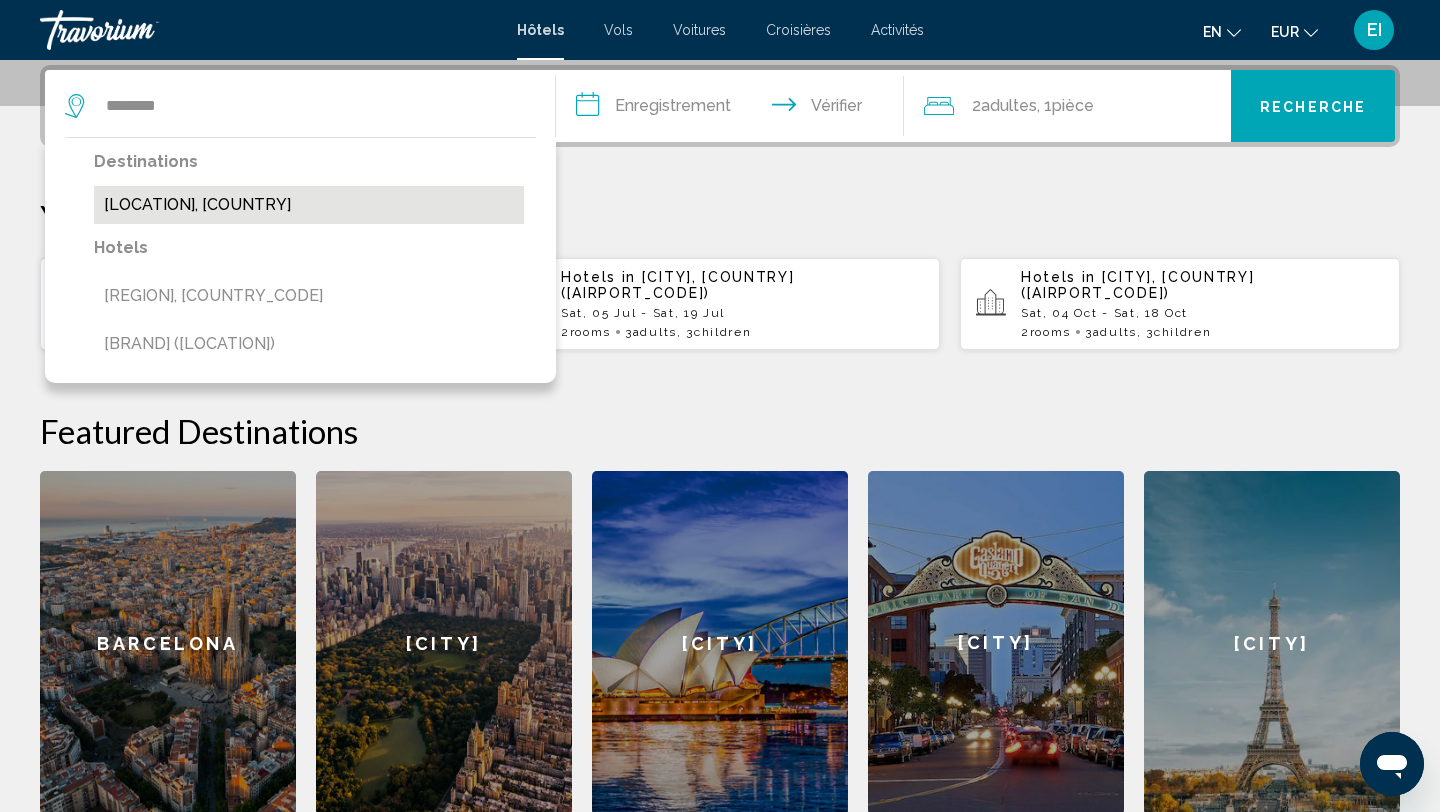 click on "[LOCATION], [COUNTRY]" at bounding box center (309, 205) 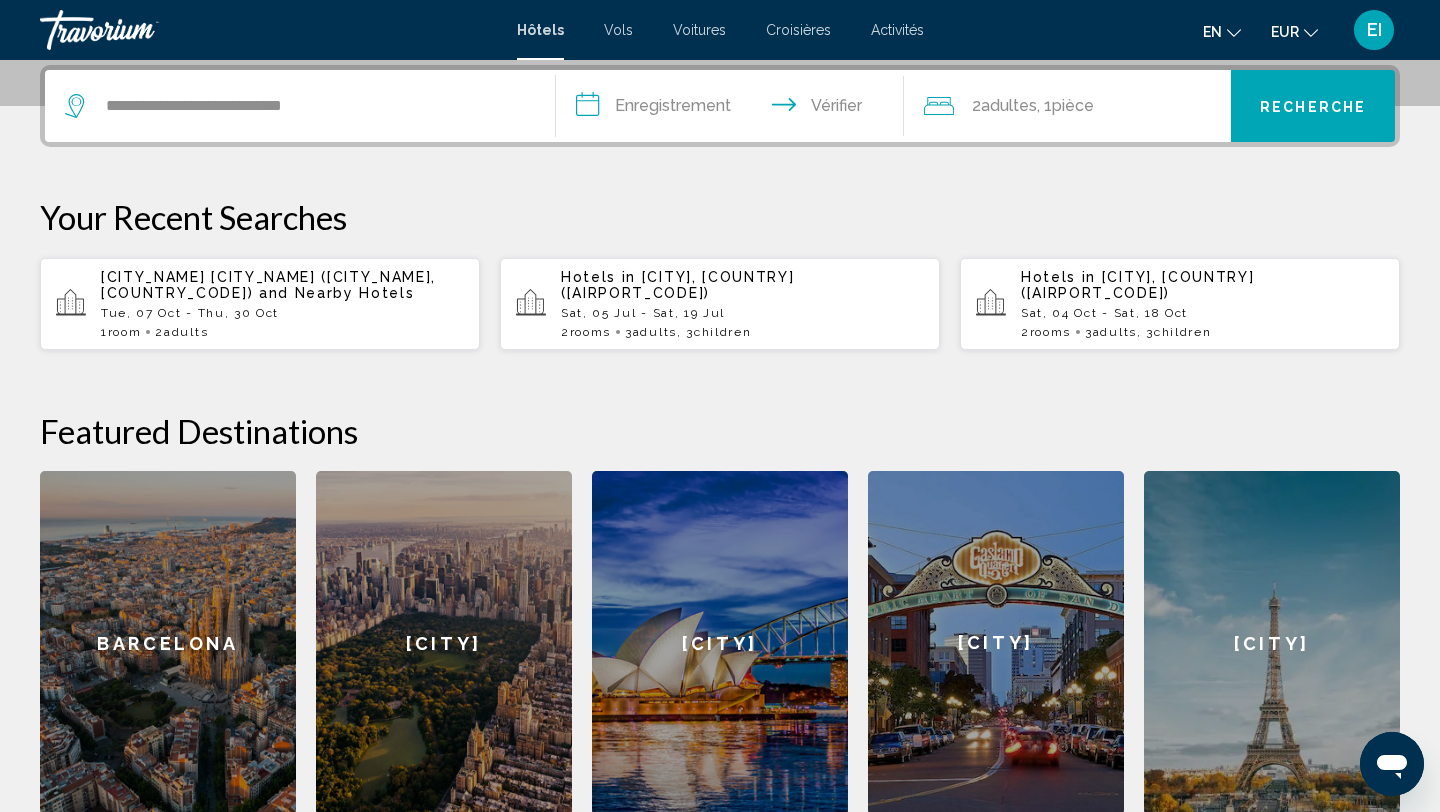 click on "**********" at bounding box center (734, 109) 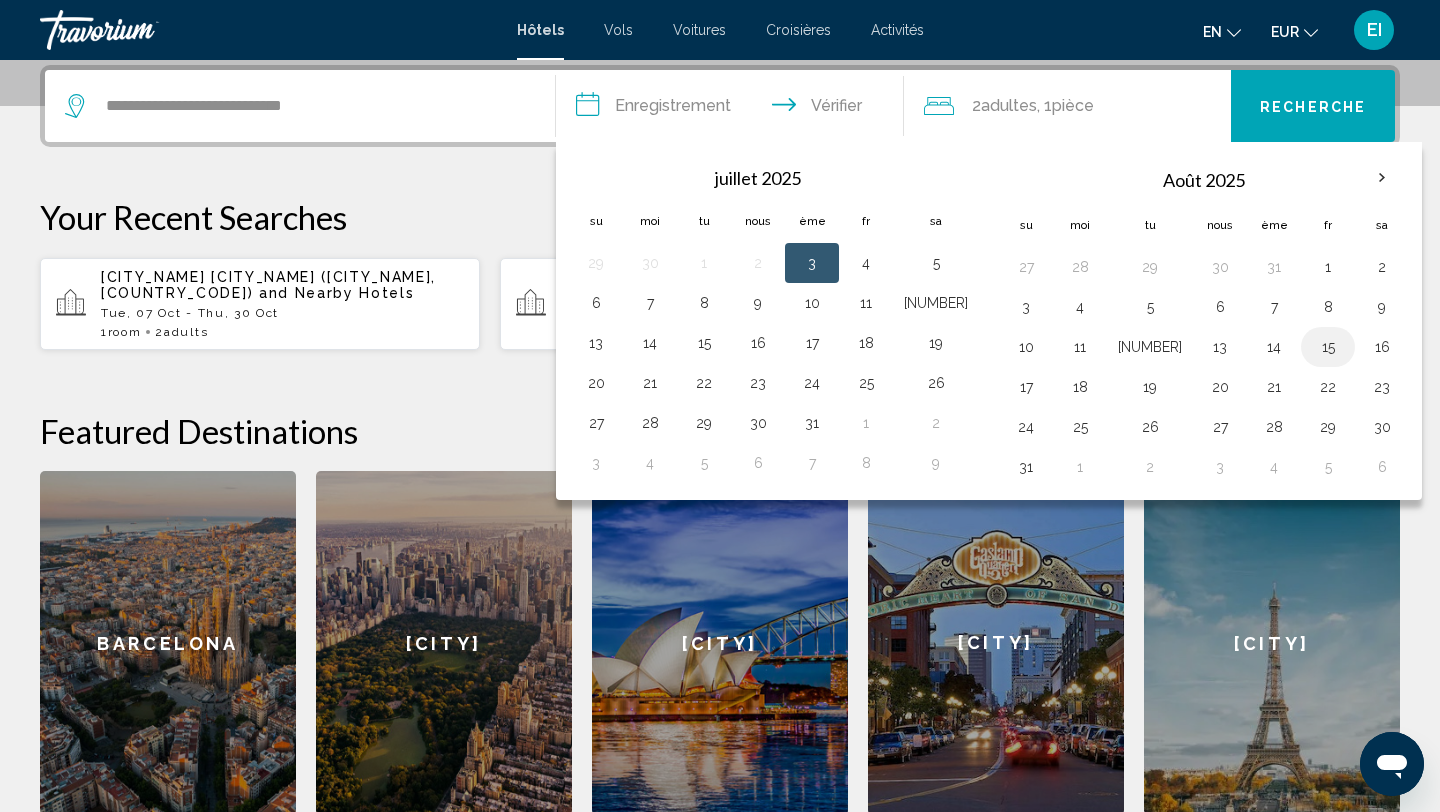 click on "15" at bounding box center [1328, 347] 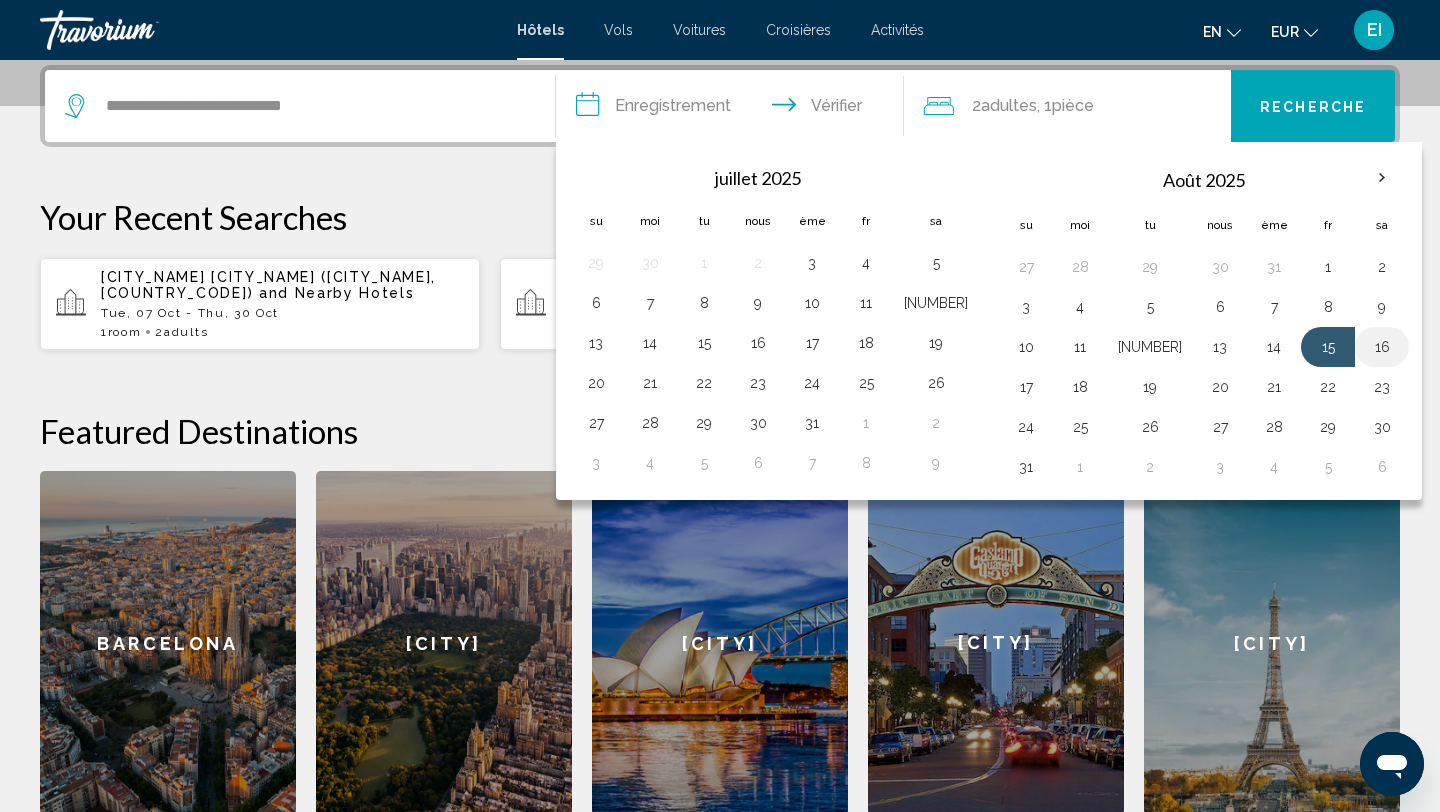 click on "16" at bounding box center (1382, 347) 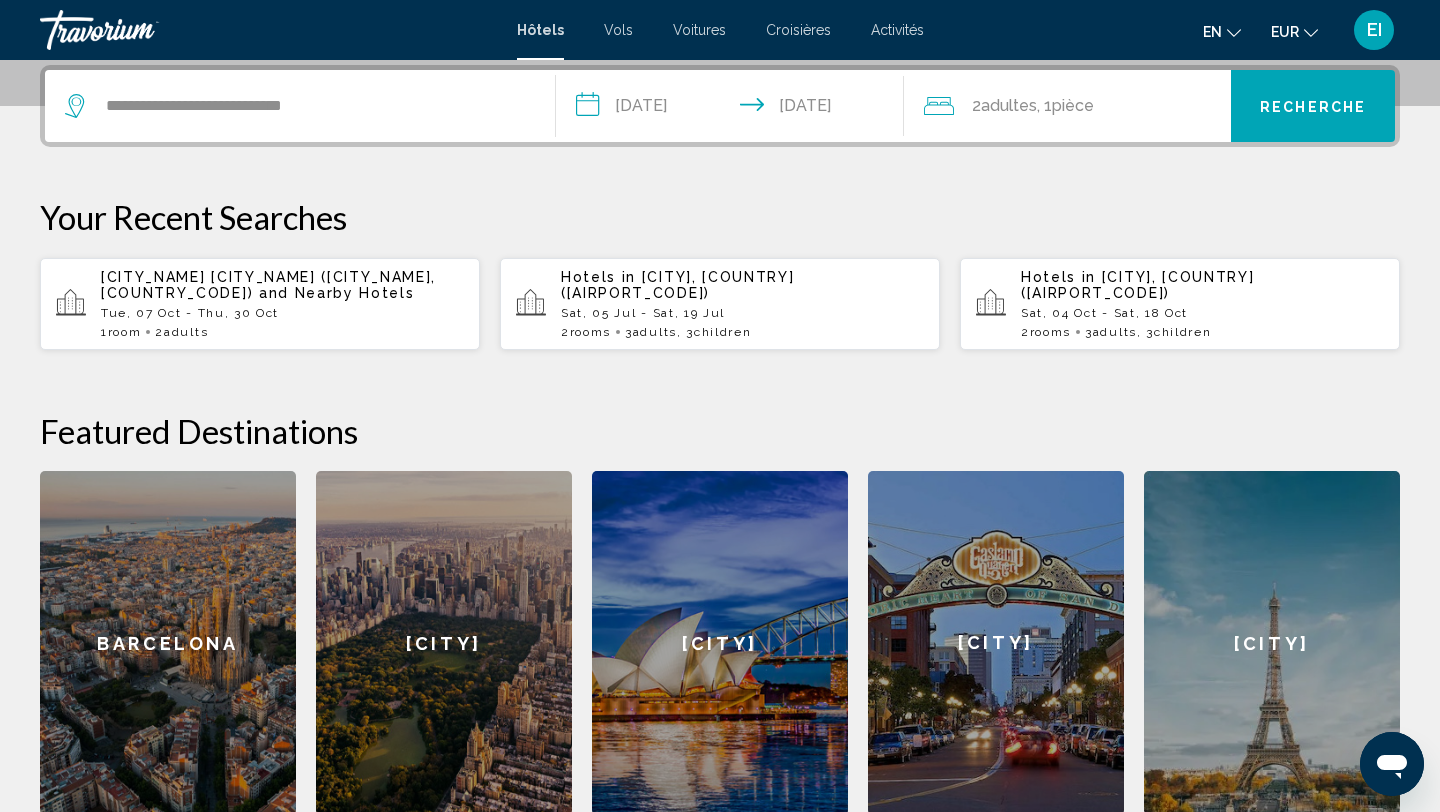 click on "**********" at bounding box center [734, 109] 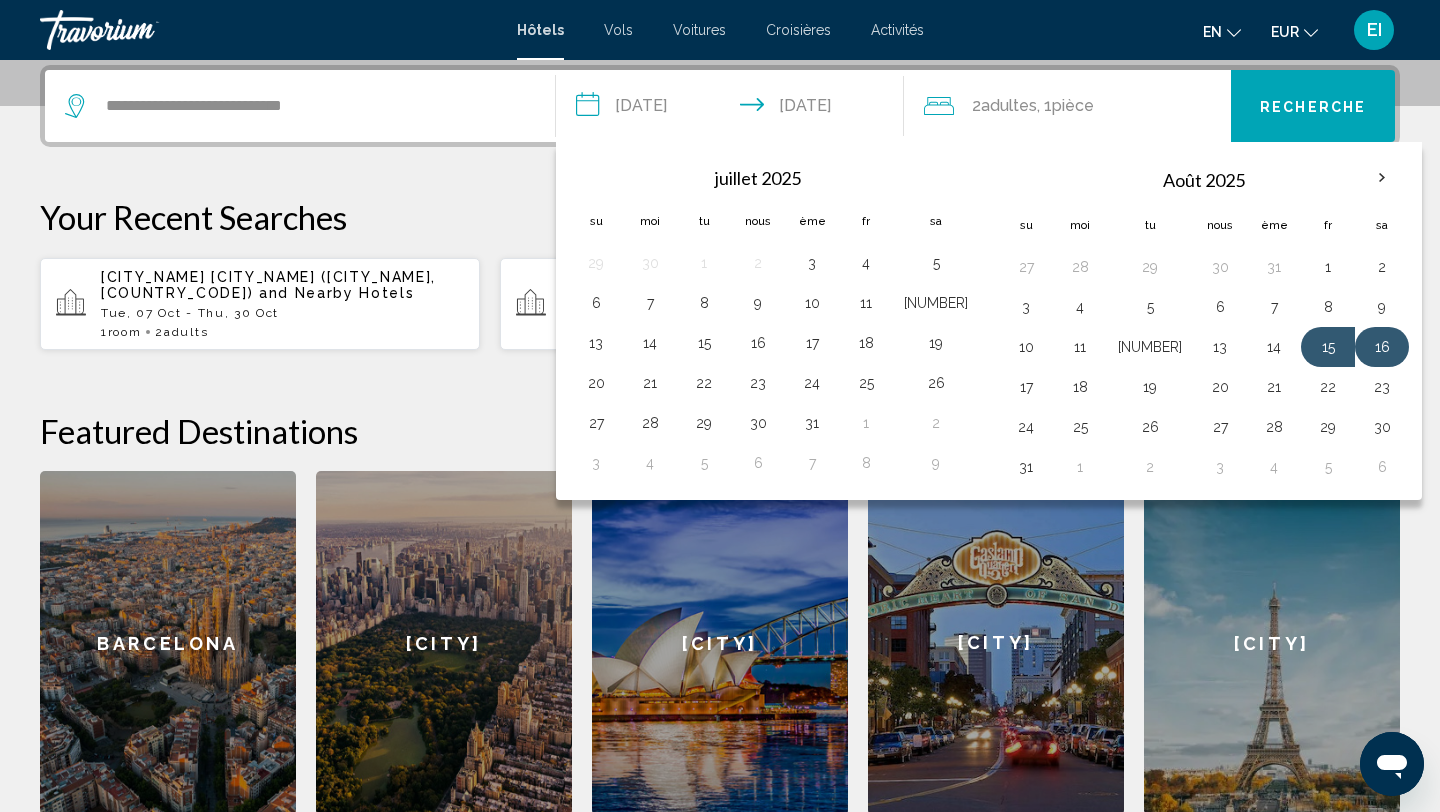 click on "16" at bounding box center [1382, 347] 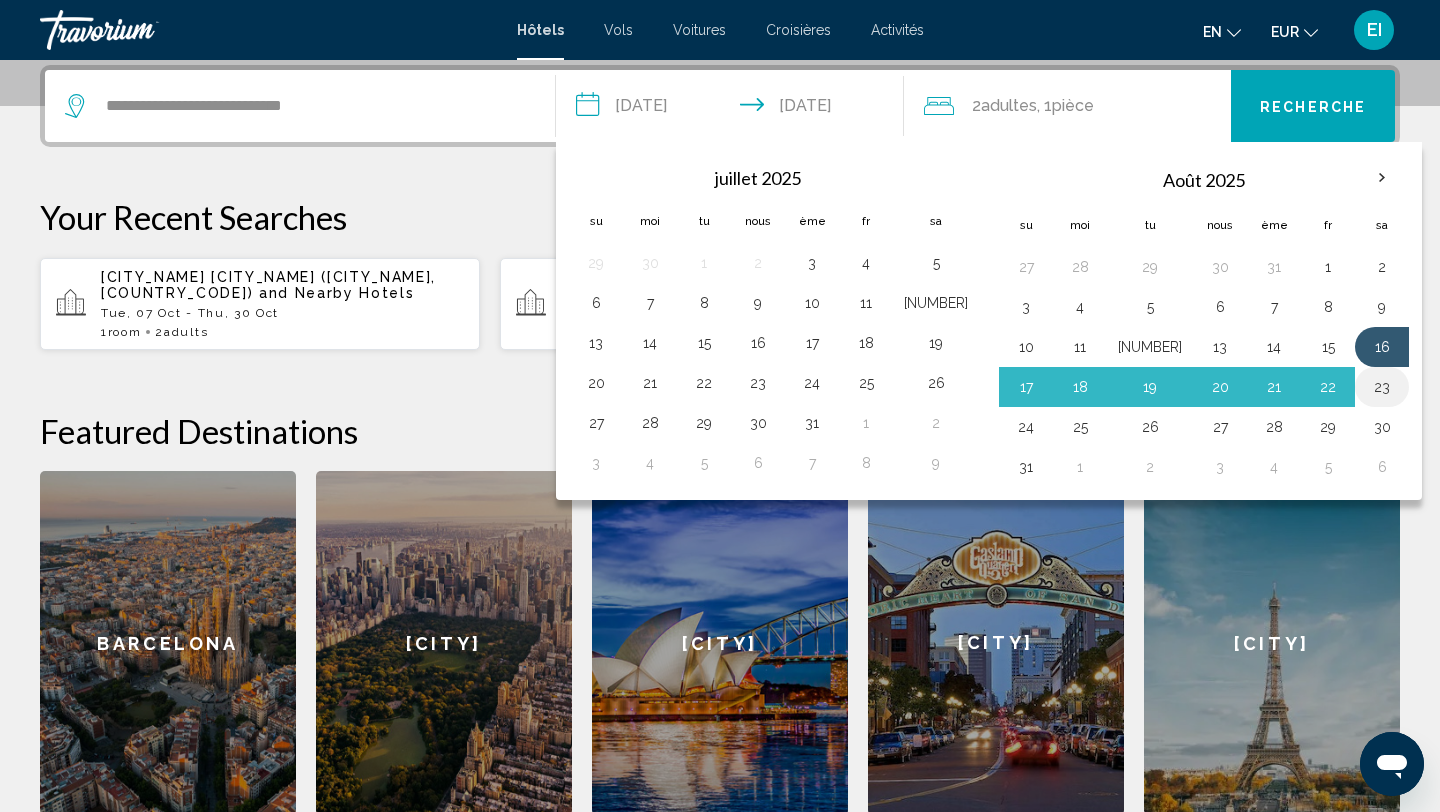 click on "23" at bounding box center (1382, 387) 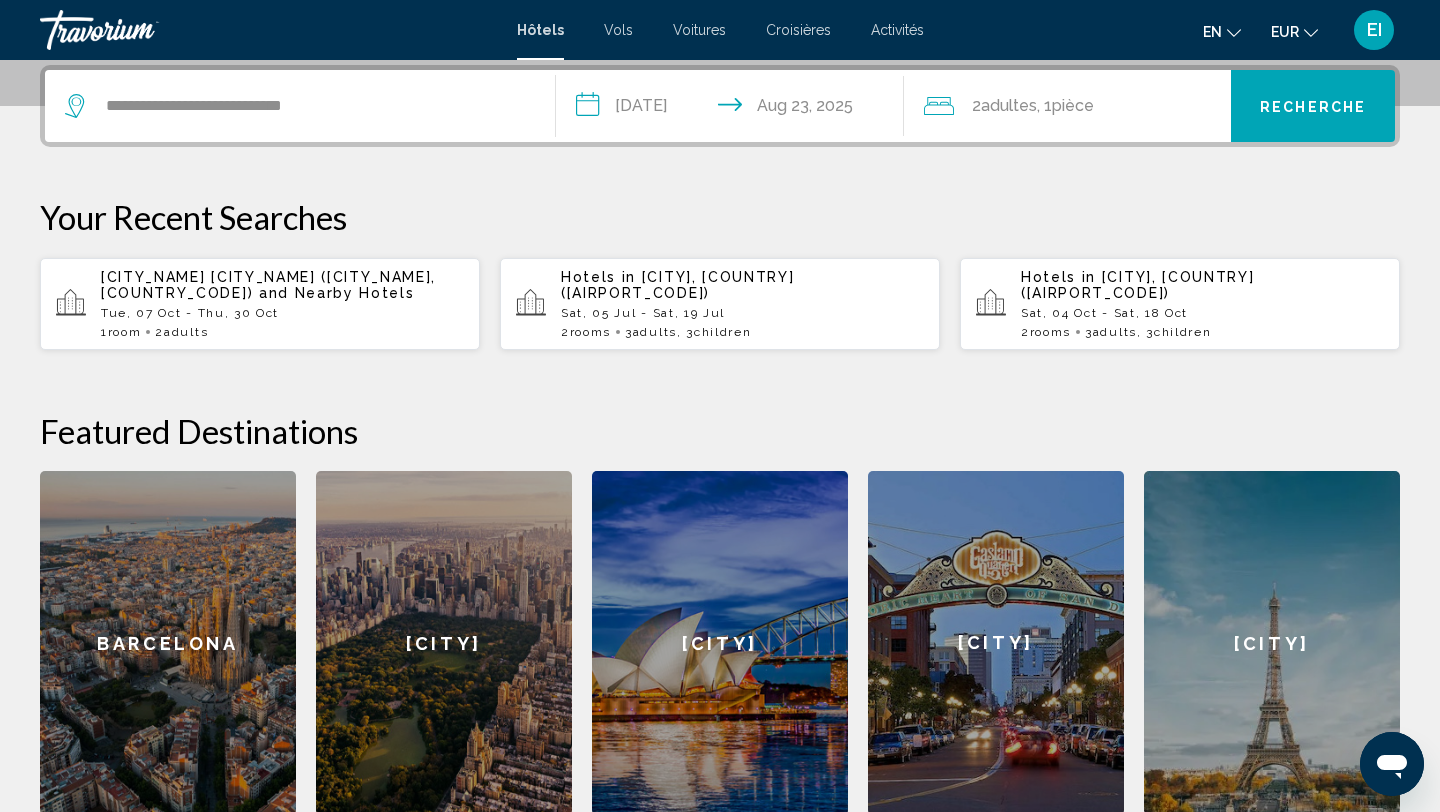 click on "2  adultes Adulte , 1  pièce chambres" at bounding box center (1078, 106) 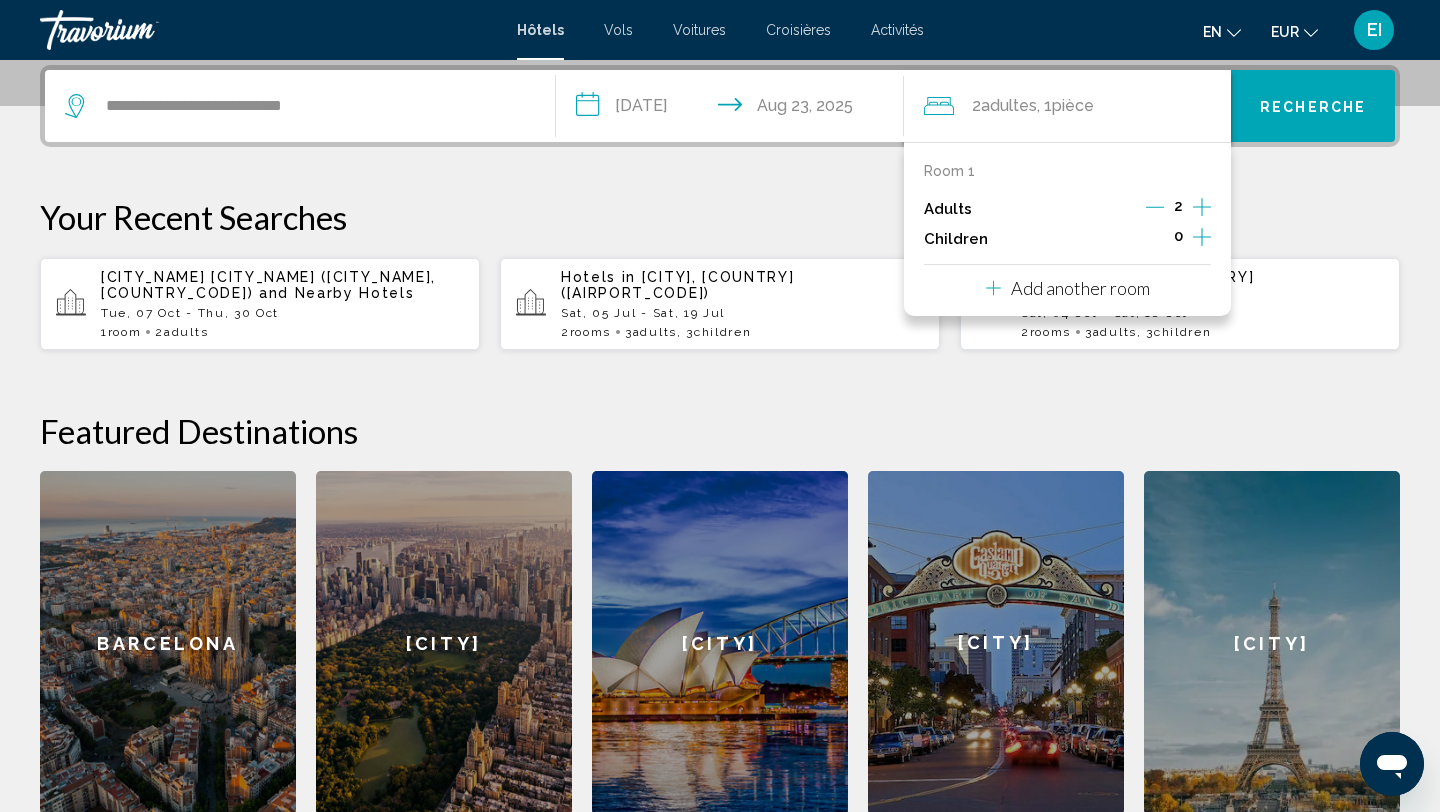 click at bounding box center [1202, 237] 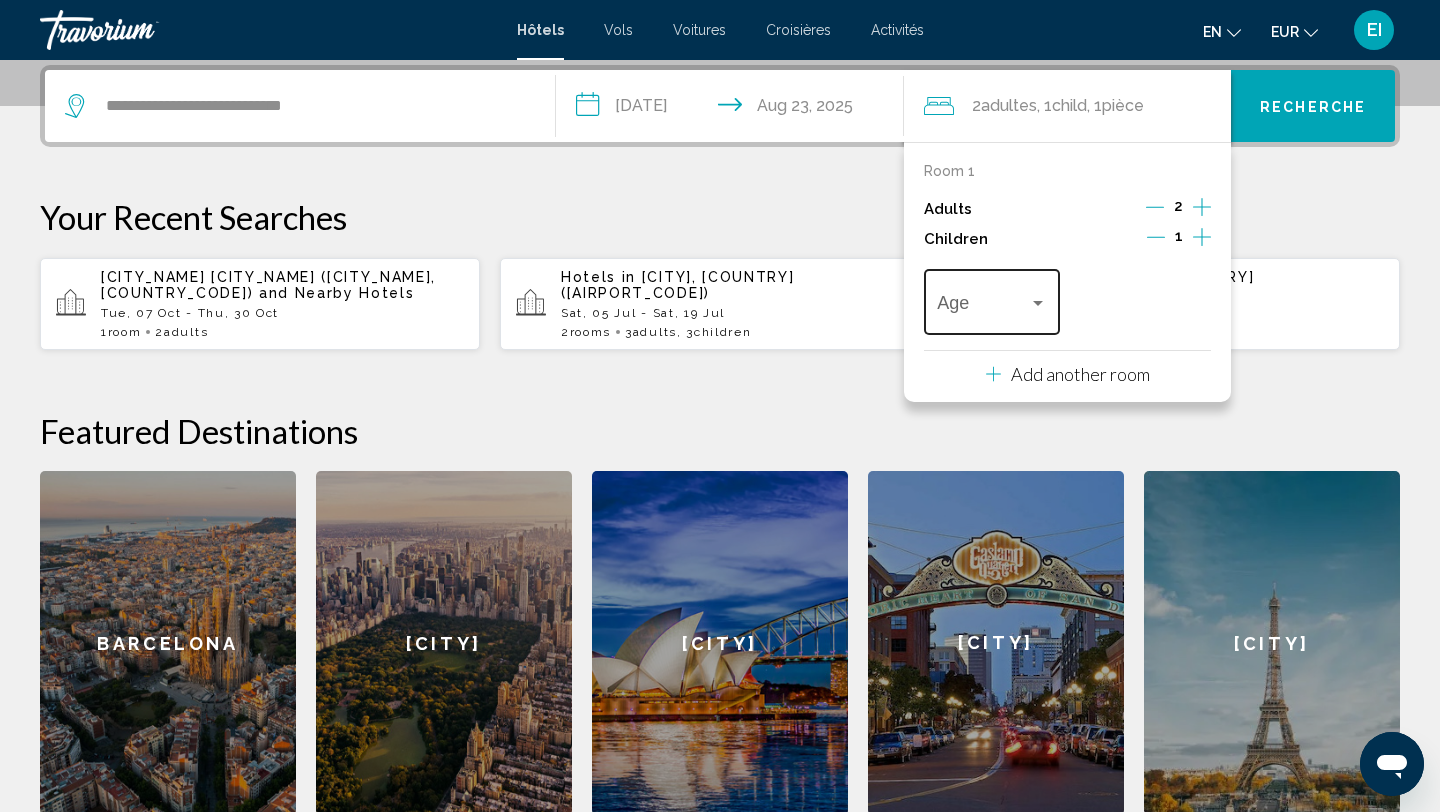 click at bounding box center (982, 307) 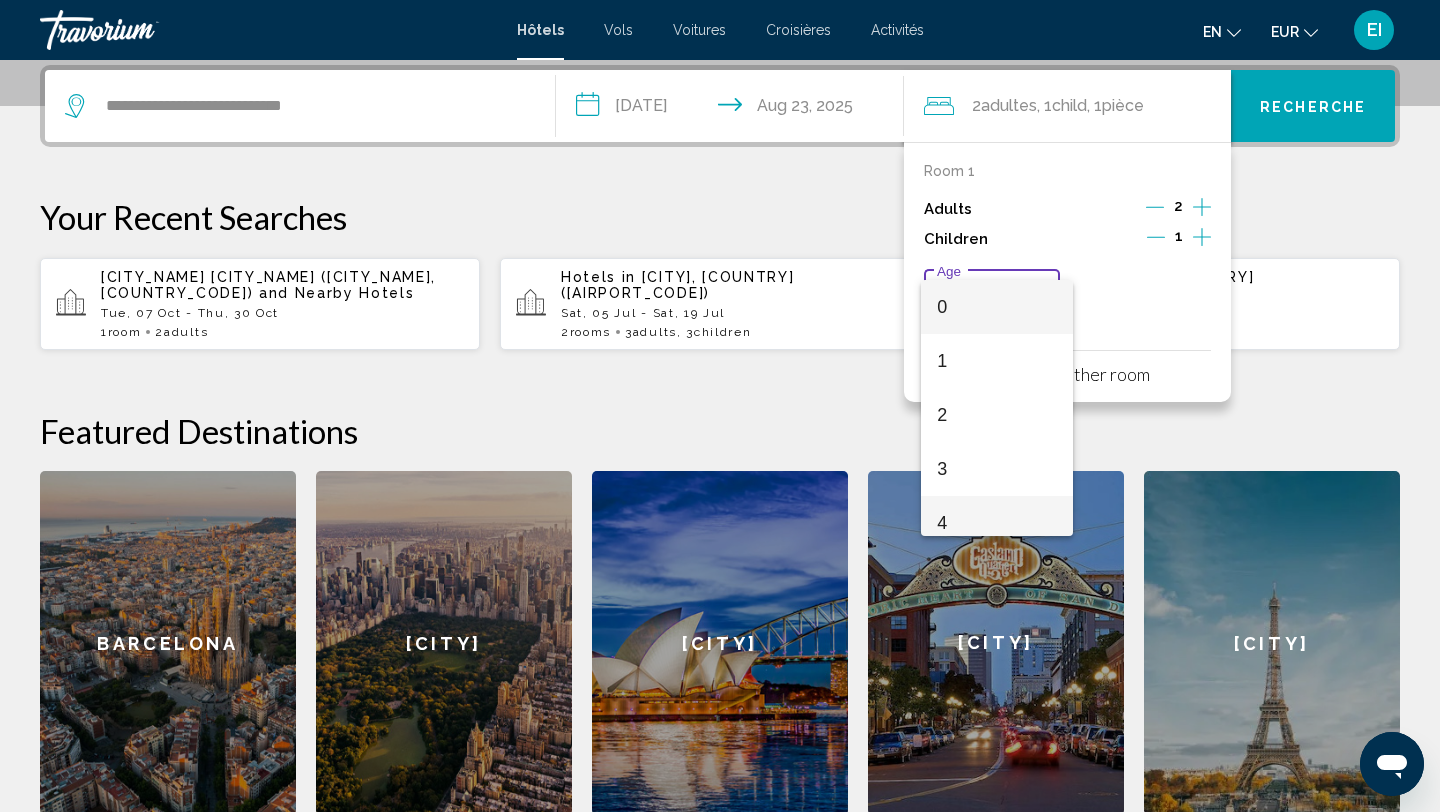 click on "4" at bounding box center [997, 523] 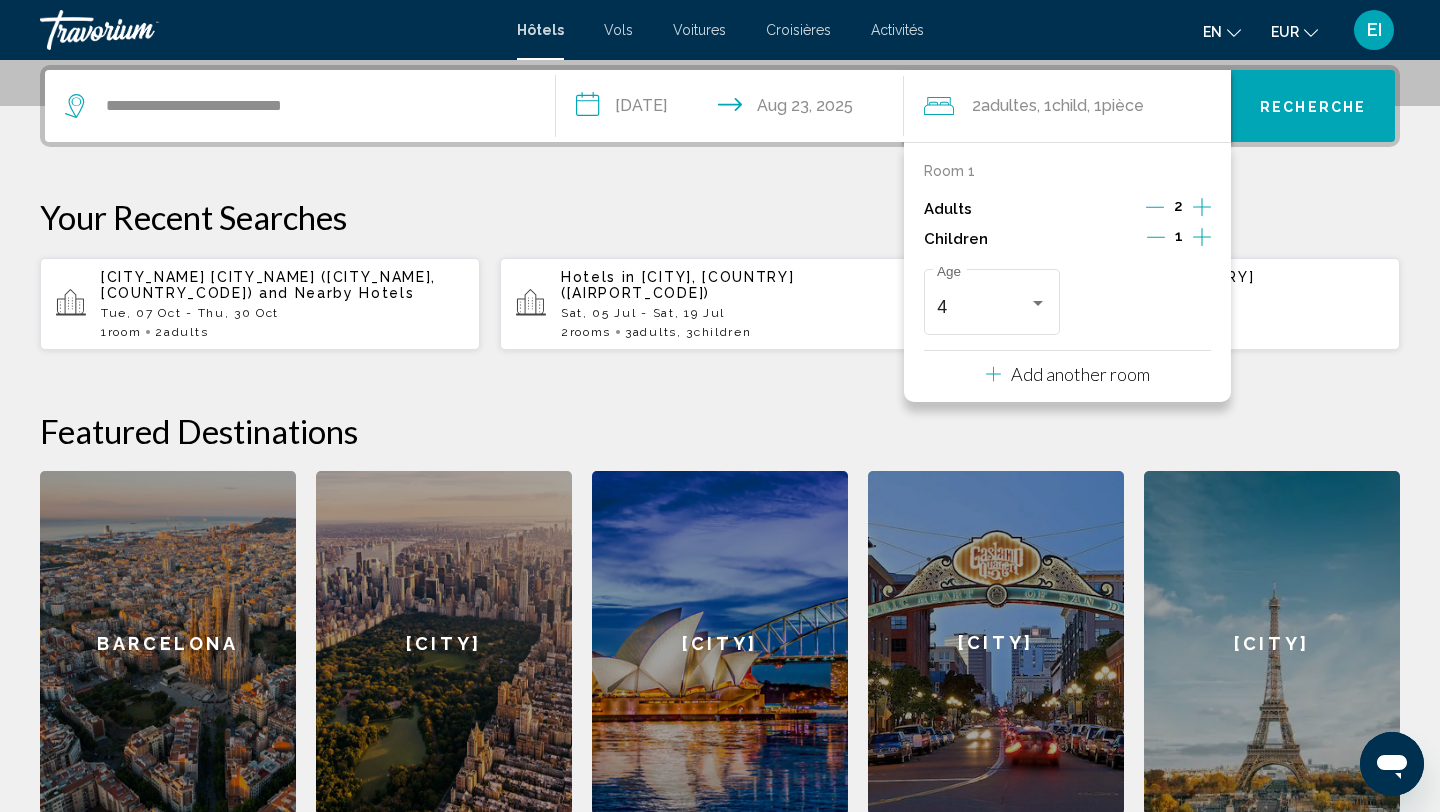 click on "Recherche" at bounding box center [1313, 106] 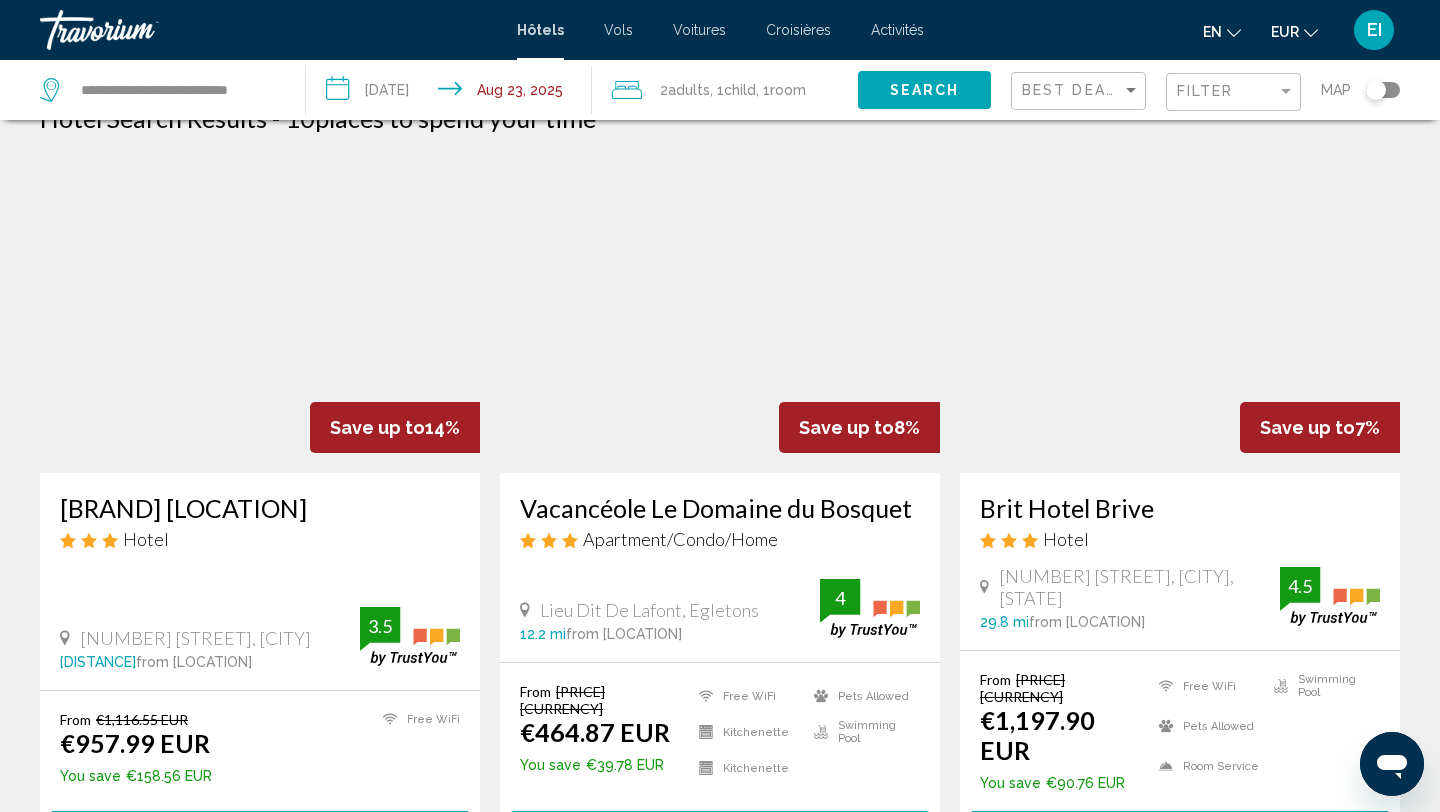 scroll, scrollTop: 0, scrollLeft: 0, axis: both 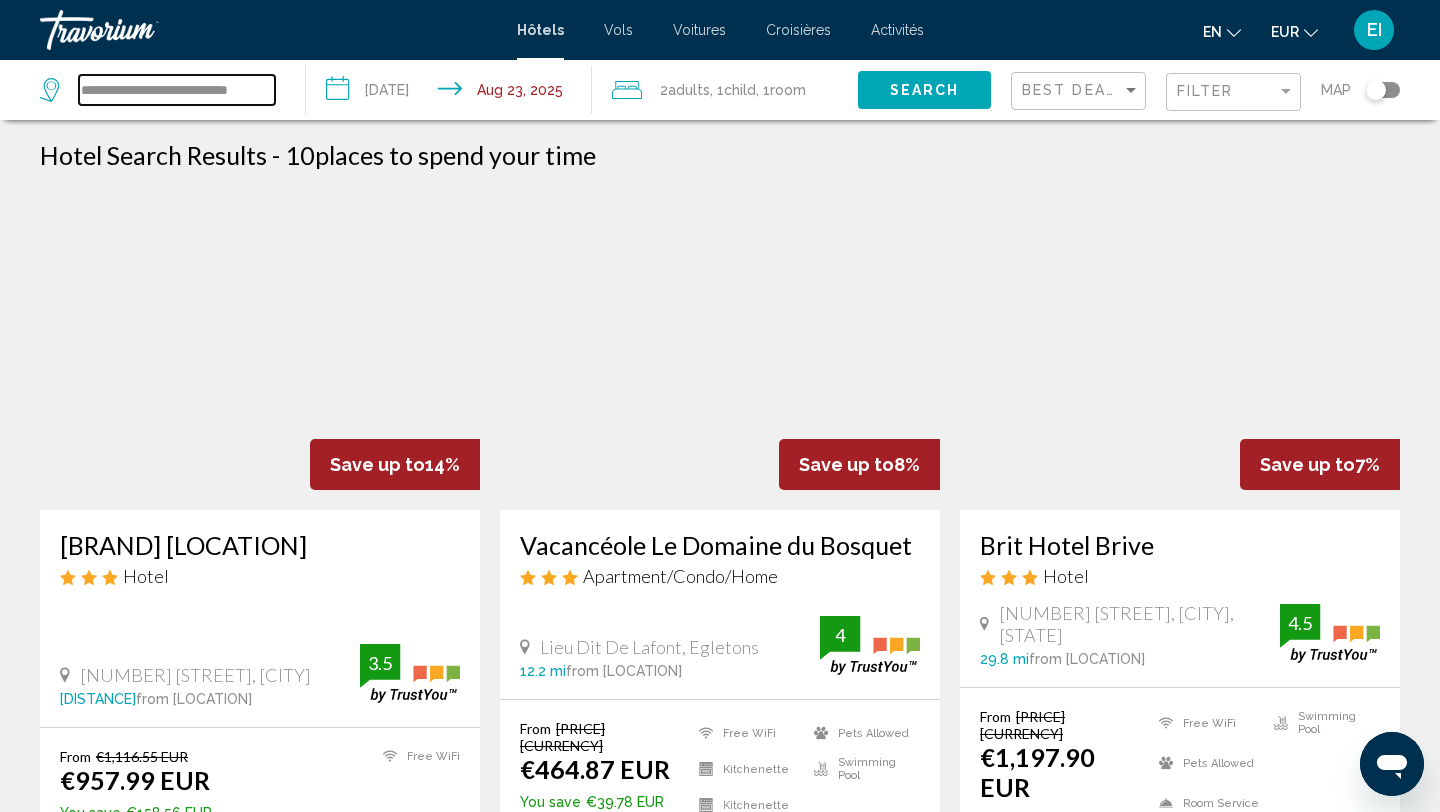 click on "**********" at bounding box center [177, 90] 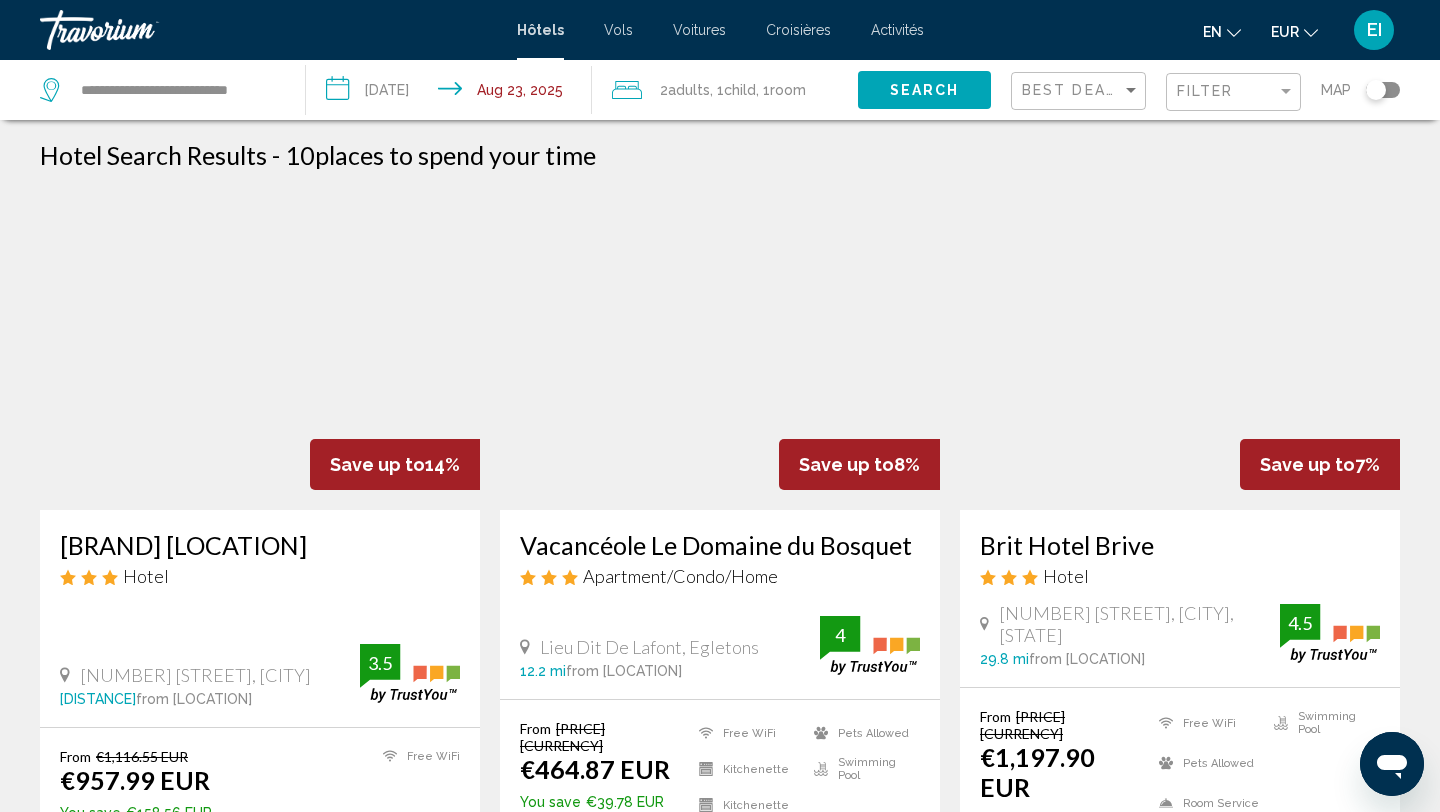click at bounding box center (260, 350) 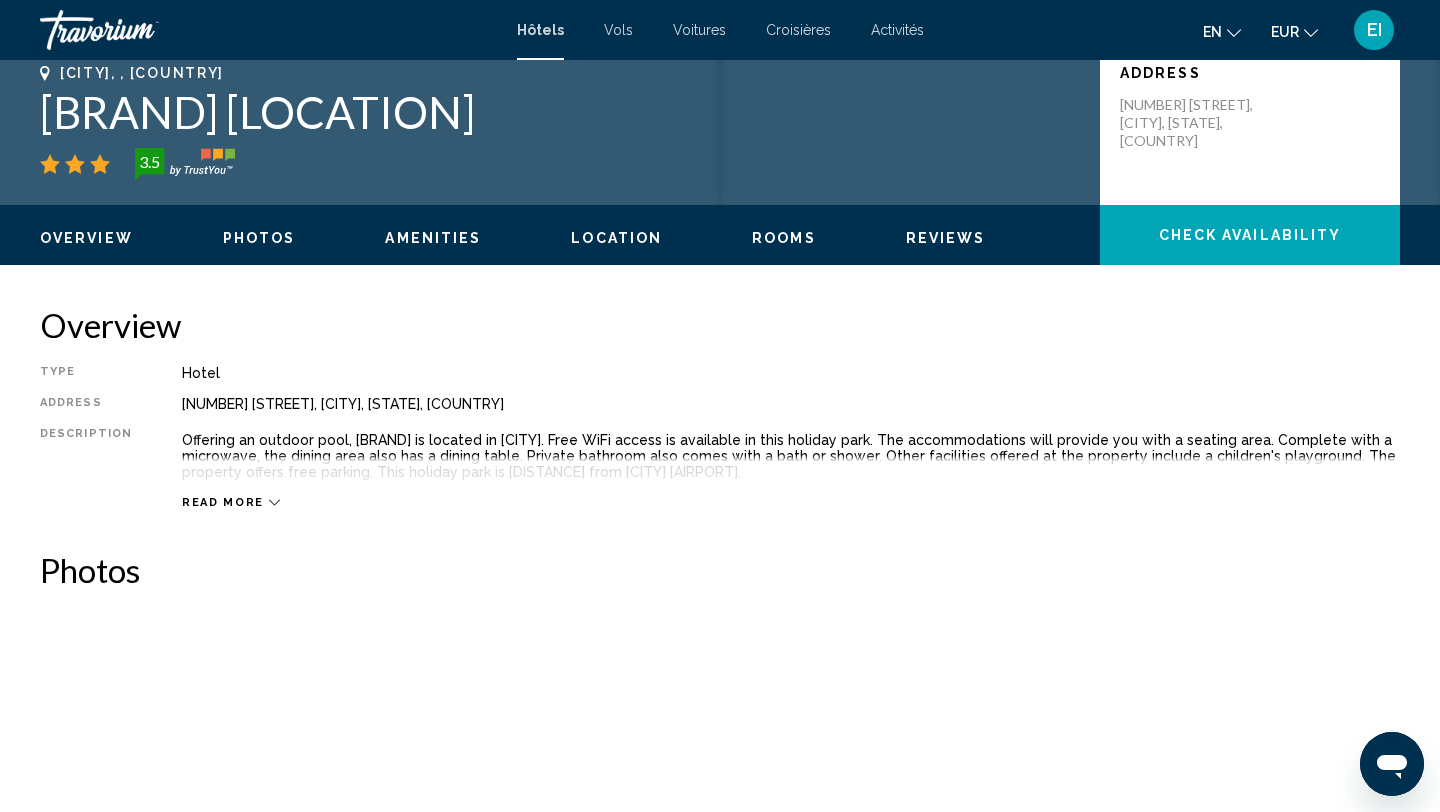 scroll, scrollTop: 451, scrollLeft: 0, axis: vertical 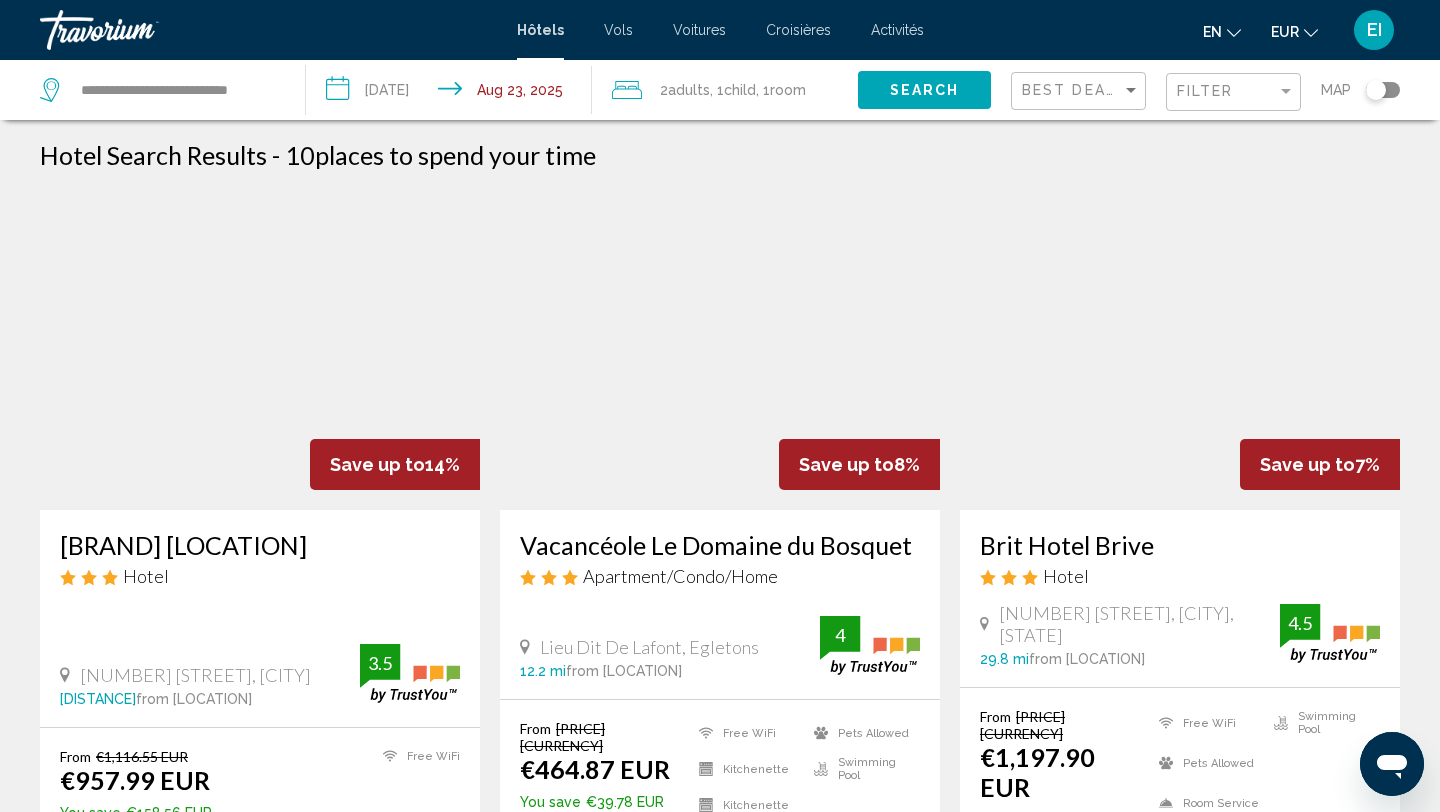 click on "**********" at bounding box center (153, 90) 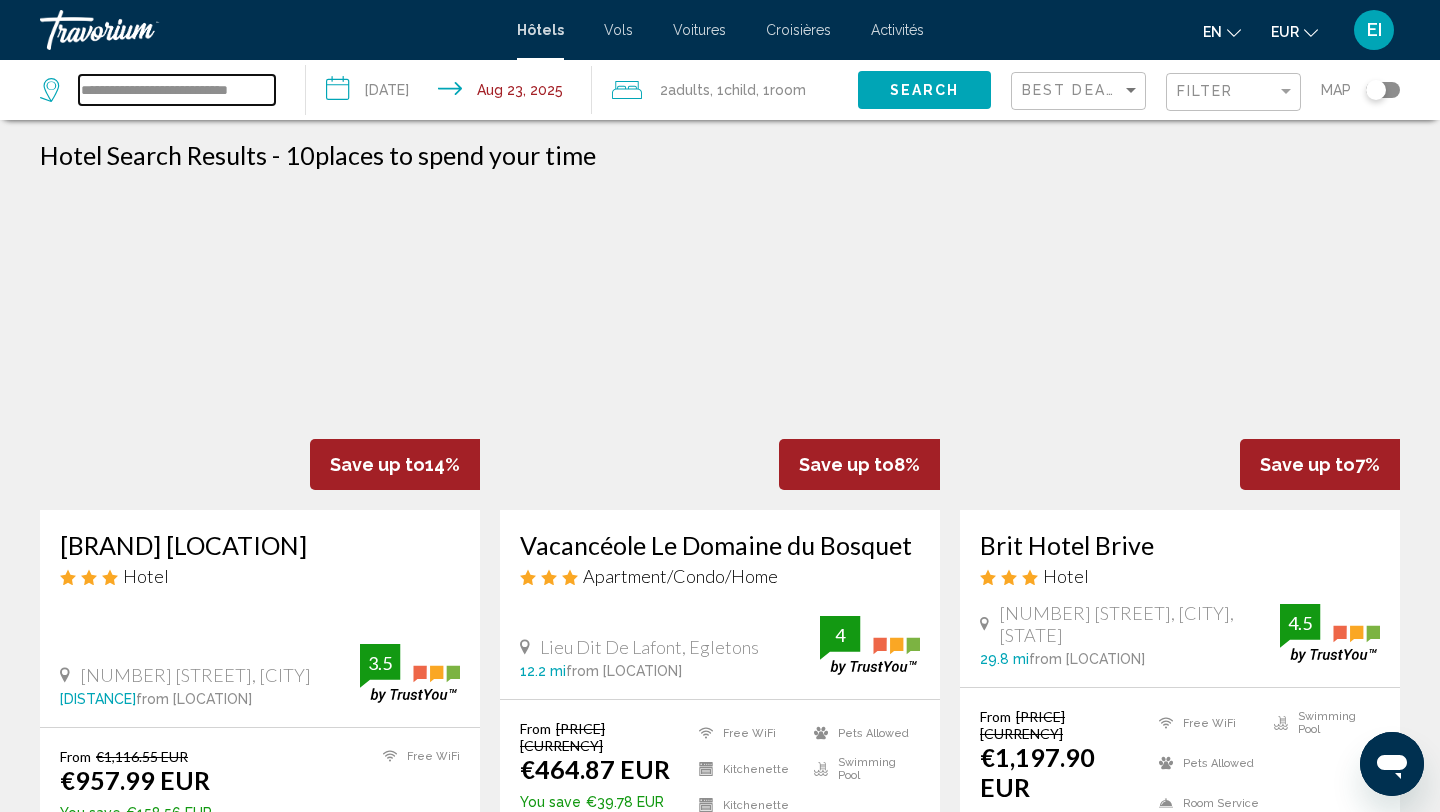 click on "**********" at bounding box center [177, 90] 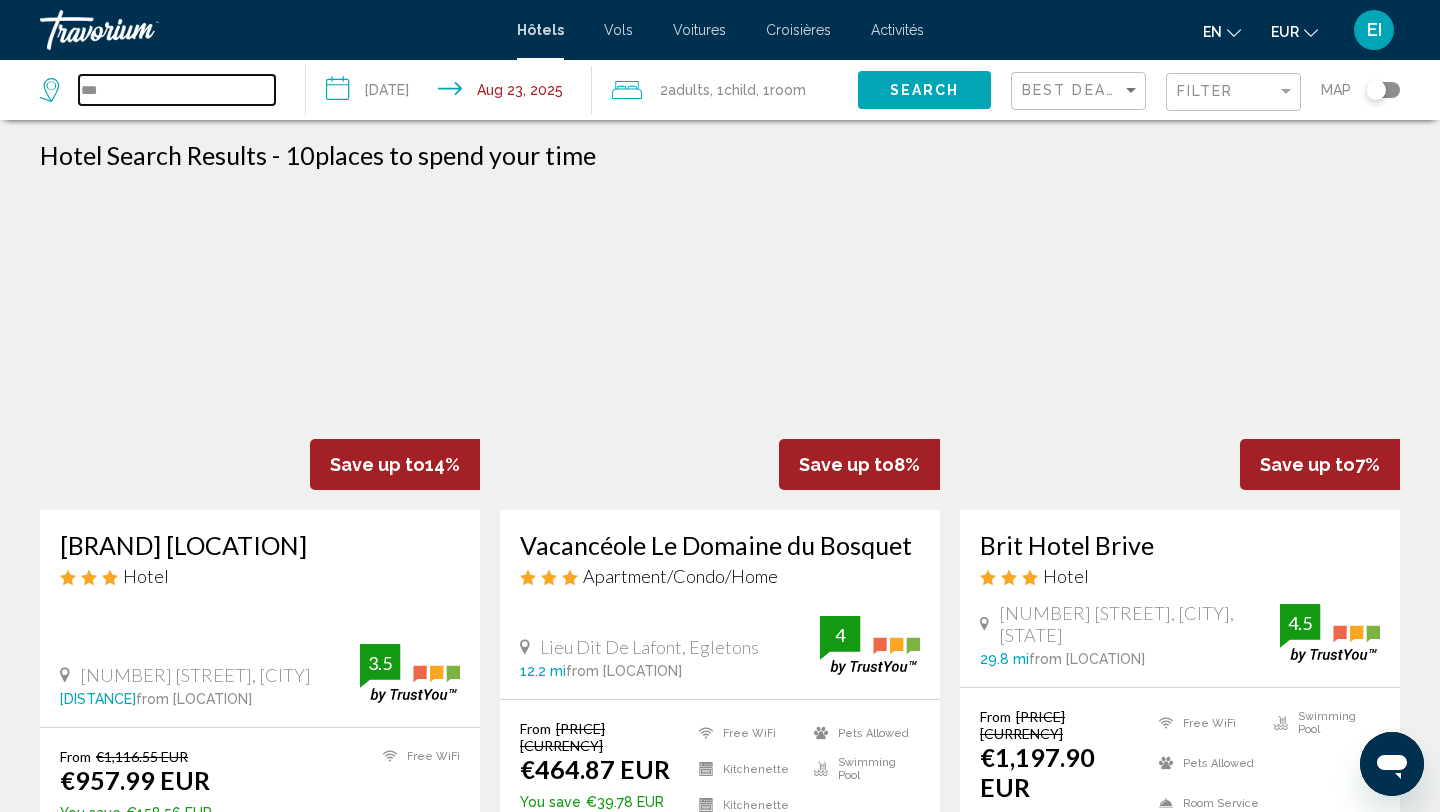 click on "***" at bounding box center [177, 90] 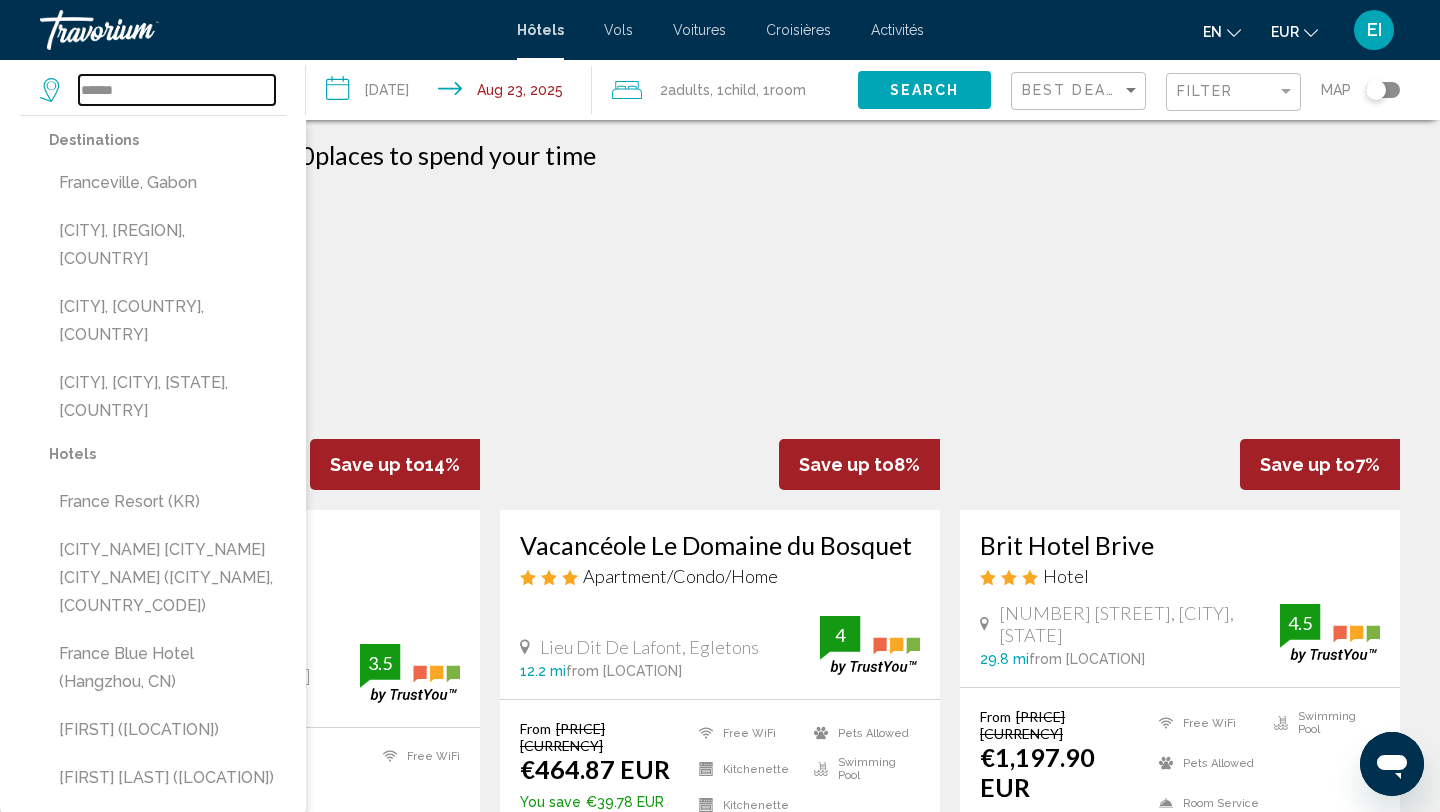 type on "******" 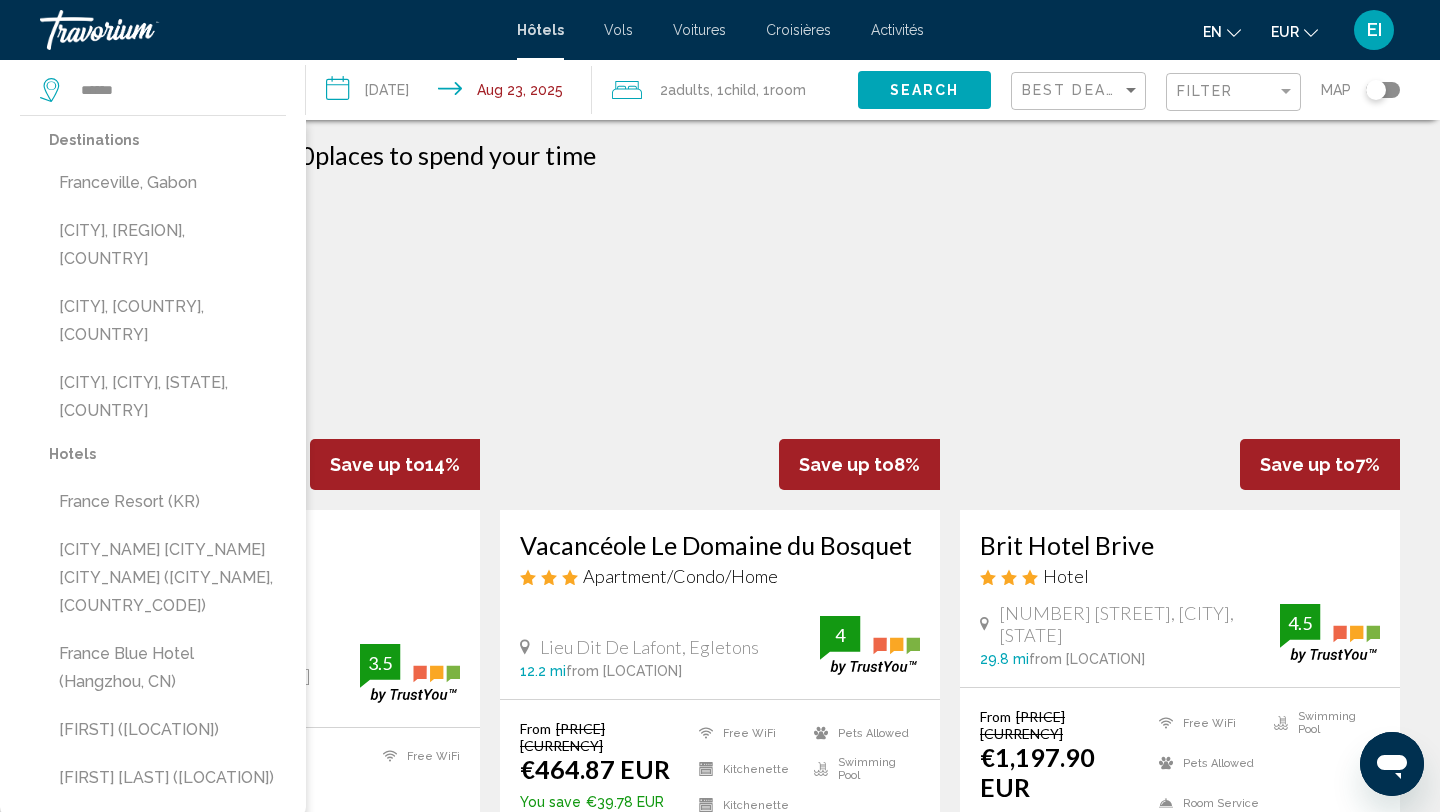 click on "Search" at bounding box center (924, 89) 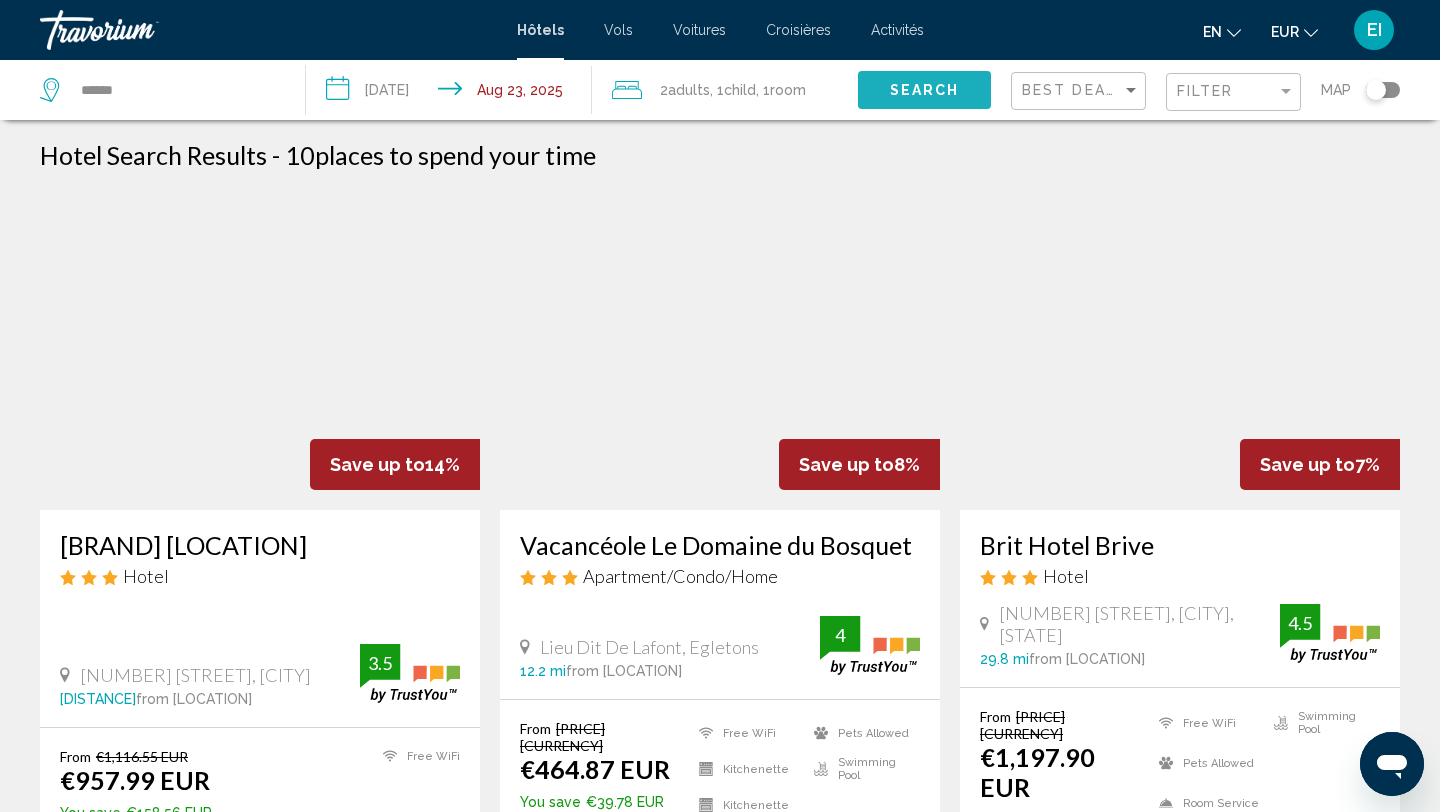 click on "Search" at bounding box center (925, 91) 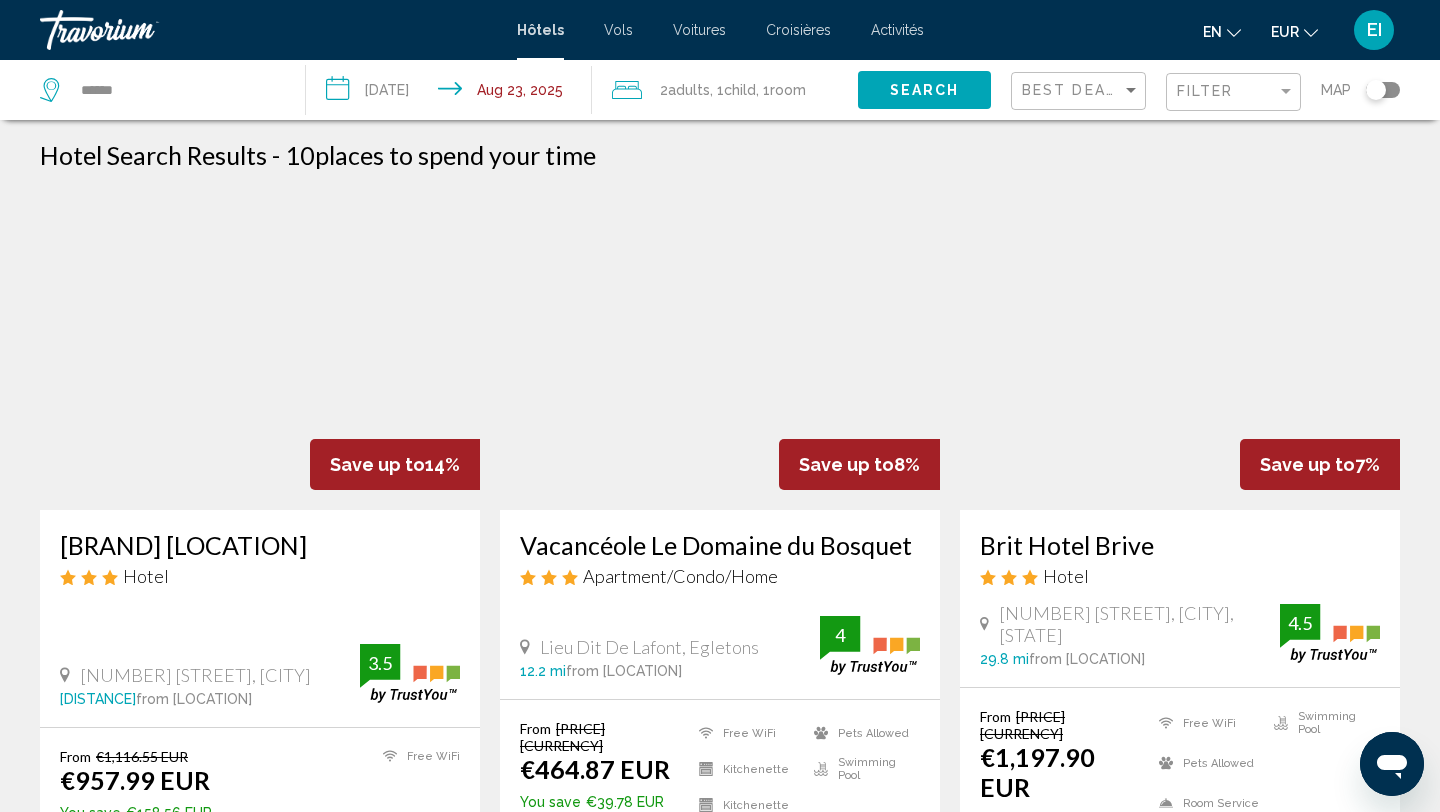 click on "**********" at bounding box center (453, 93) 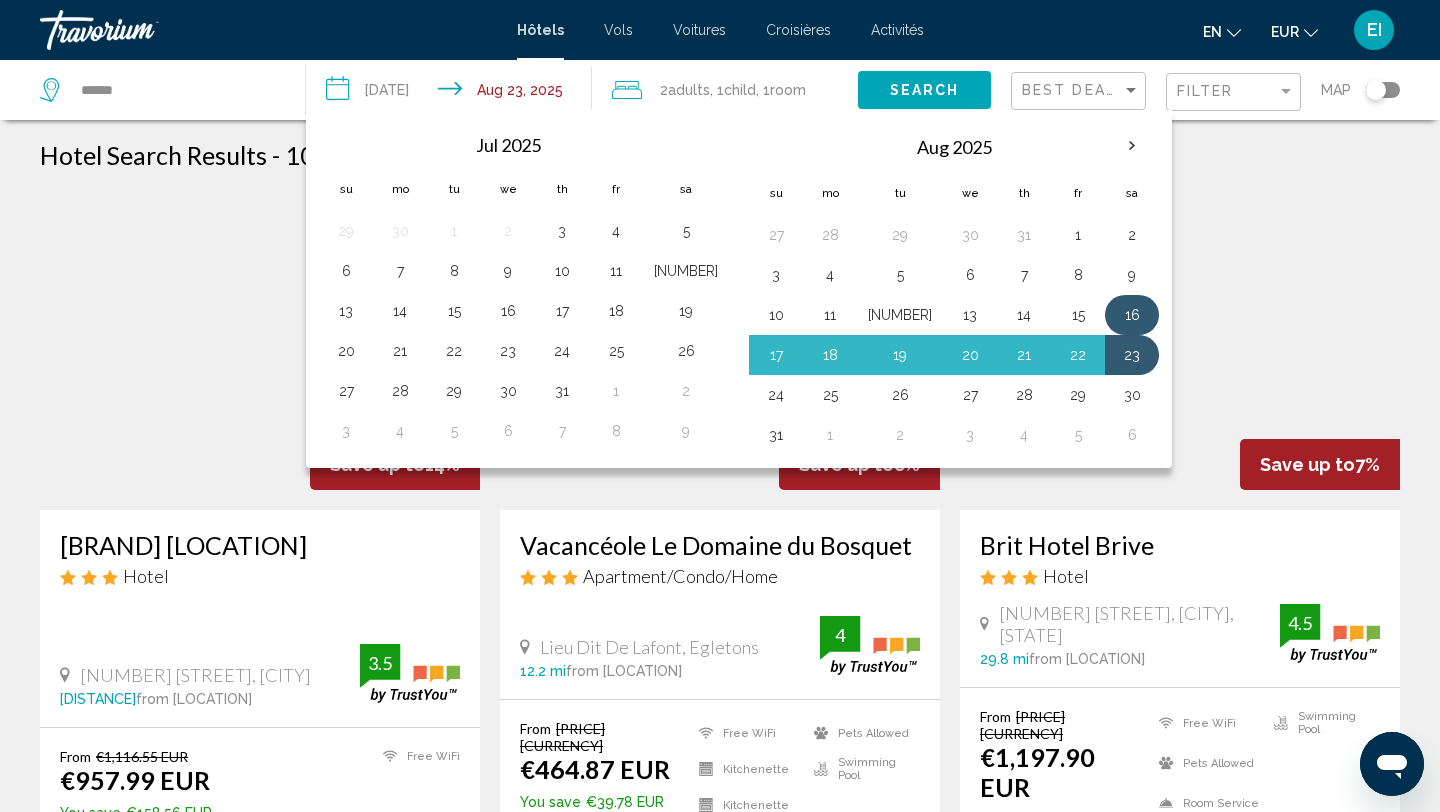 click on "16" at bounding box center [1132, 315] 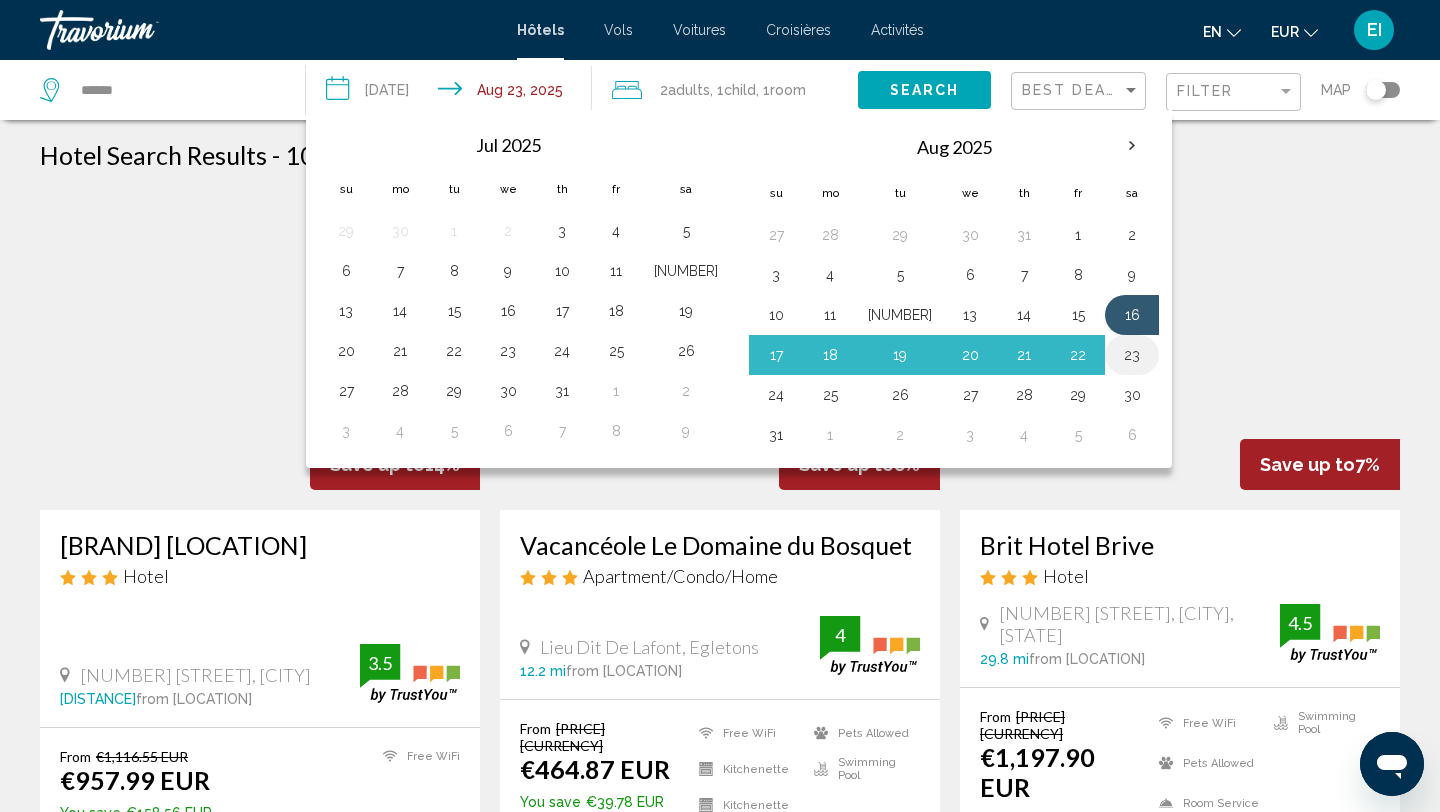 click on "23" at bounding box center [1132, 355] 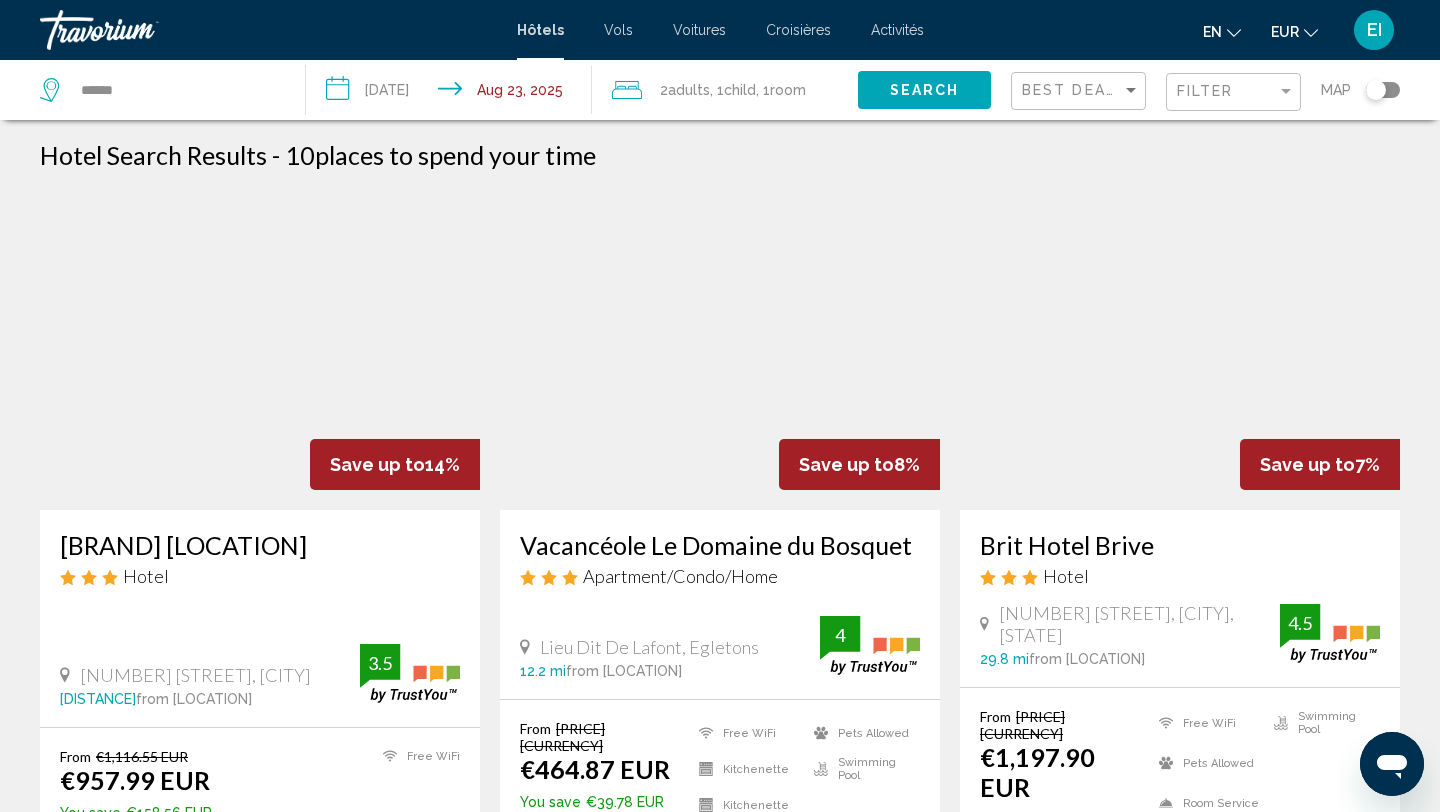click on "Best Deals" at bounding box center [1081, 91] 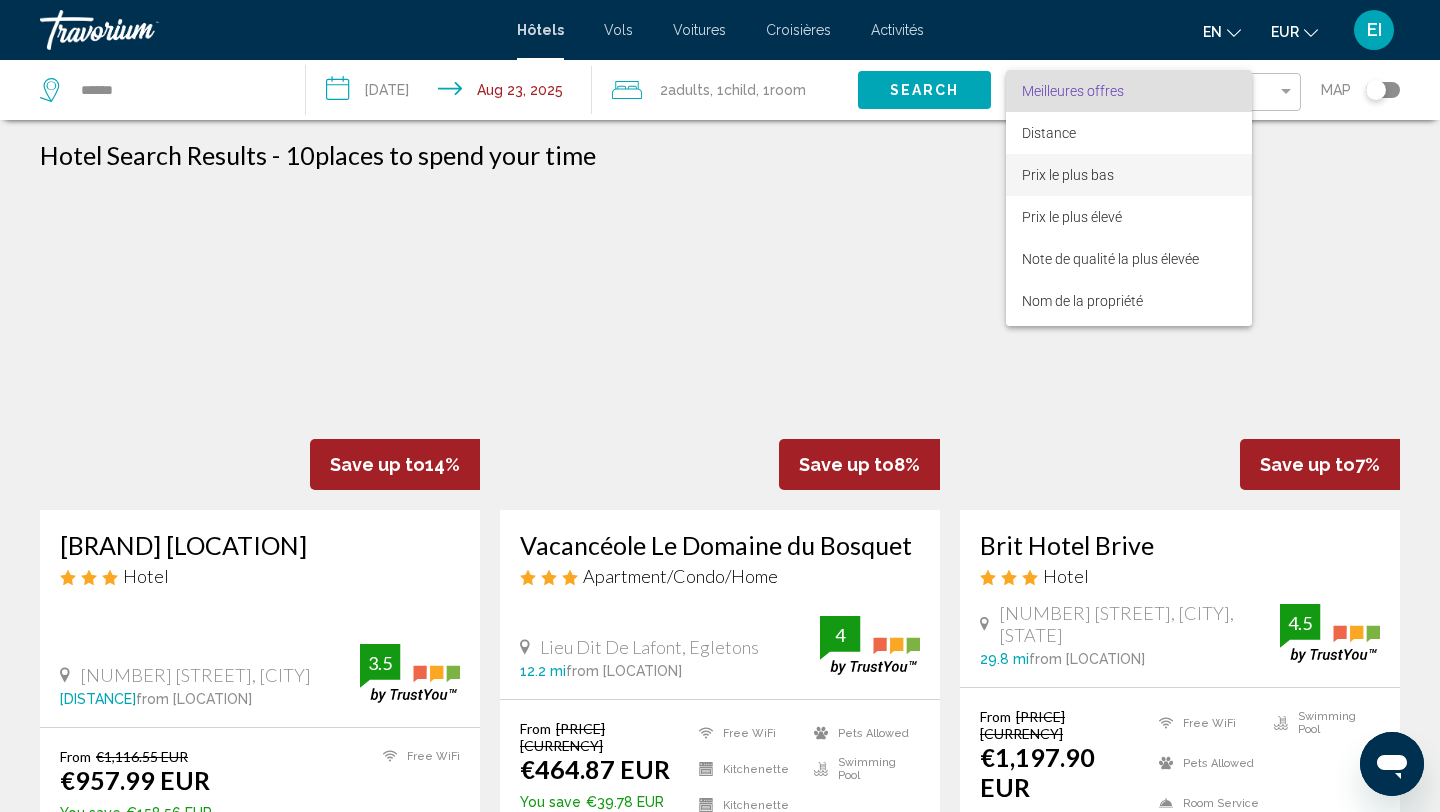 click on "Prix ​​le plus bas" at bounding box center [1068, 175] 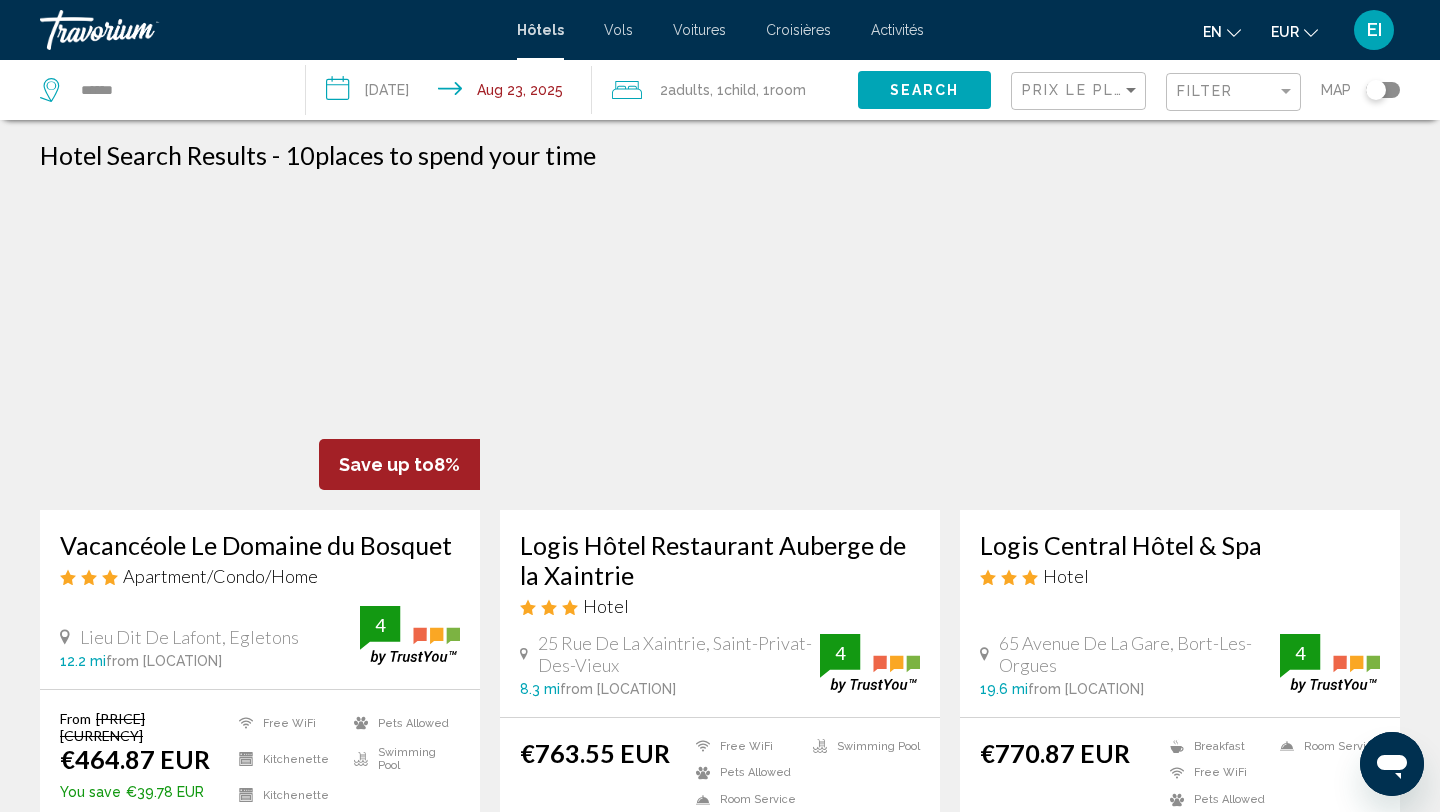 click on "Search" at bounding box center (934, 90) 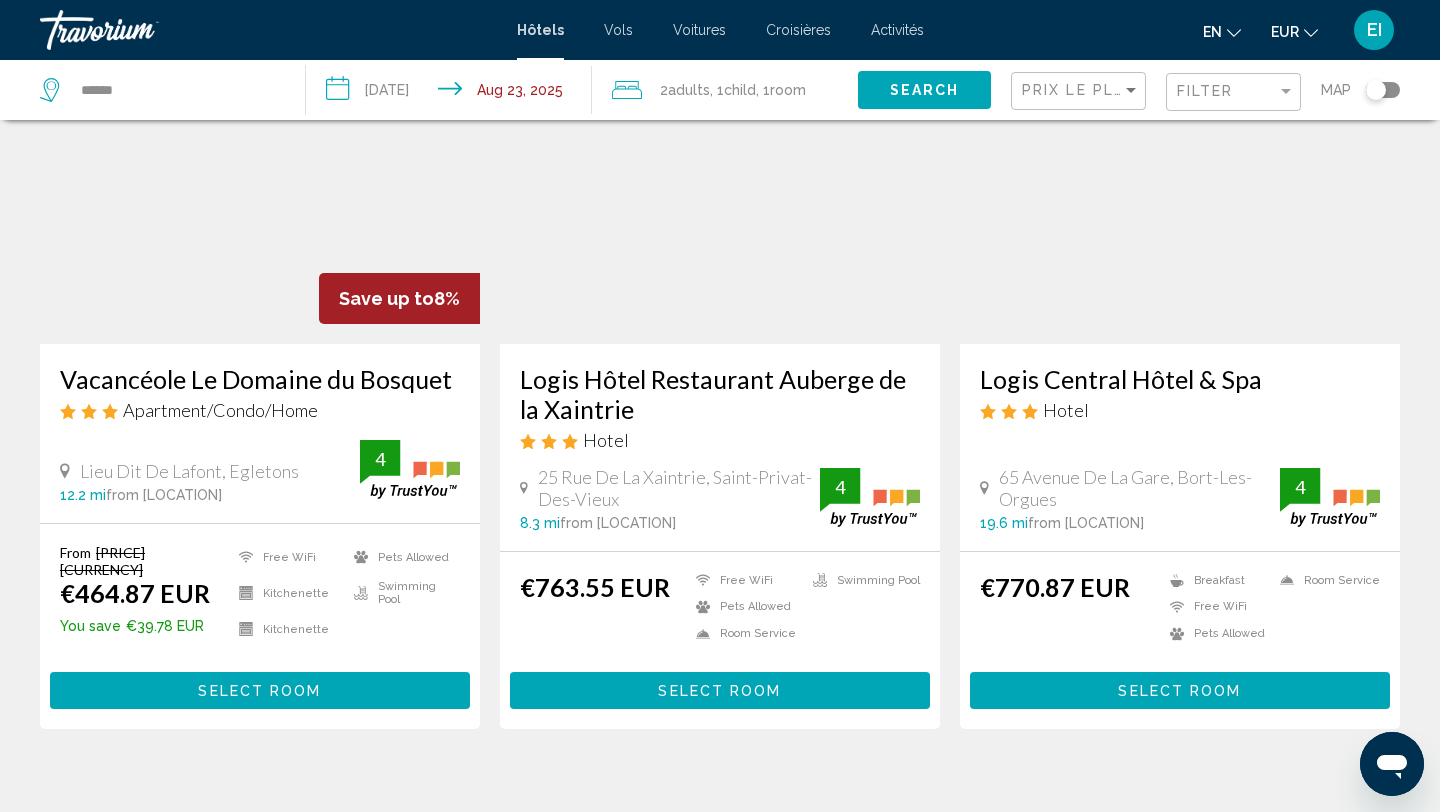 scroll, scrollTop: 172, scrollLeft: 0, axis: vertical 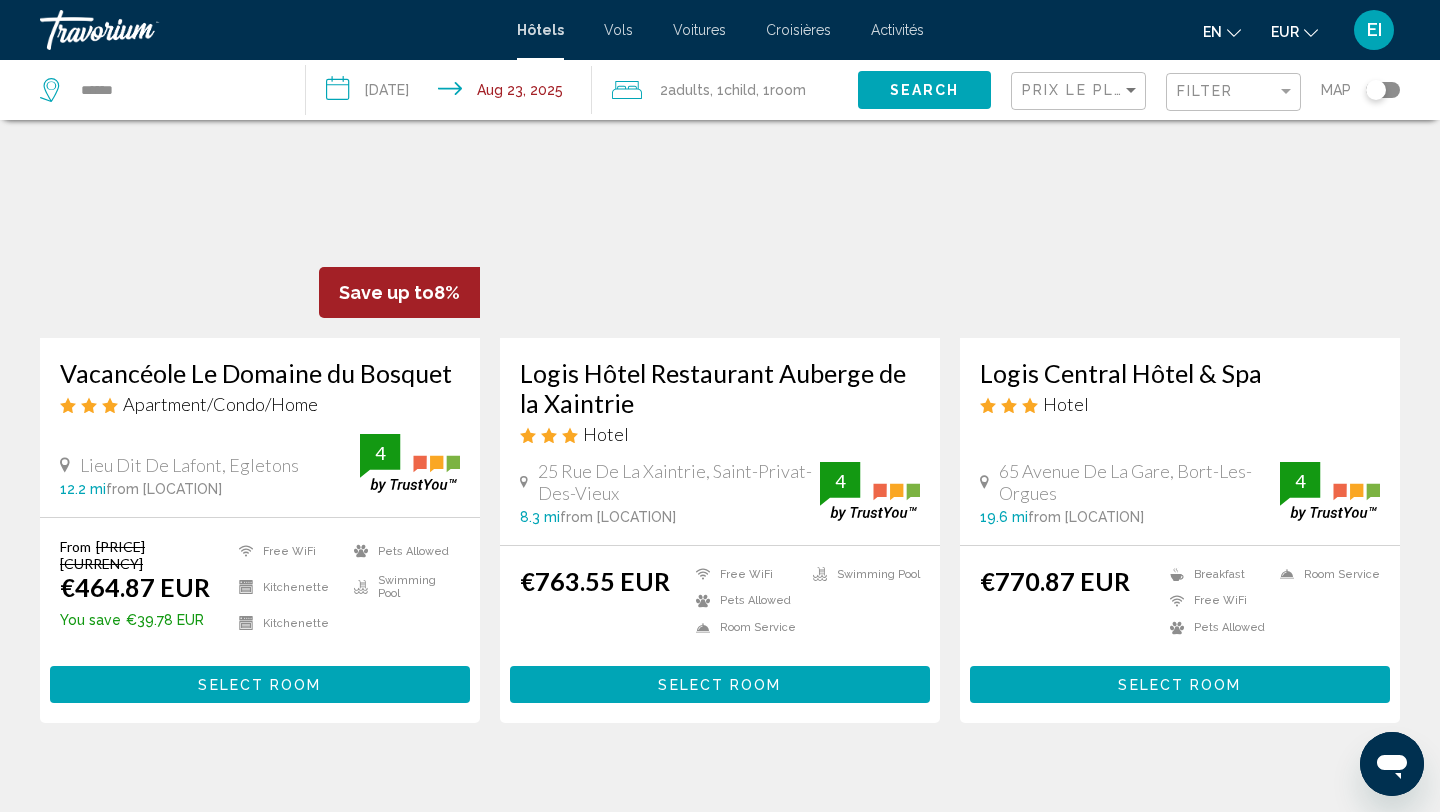 click on "Logis Hôtel Restaurant Auberge de la Xaintrie" at bounding box center [720, 388] 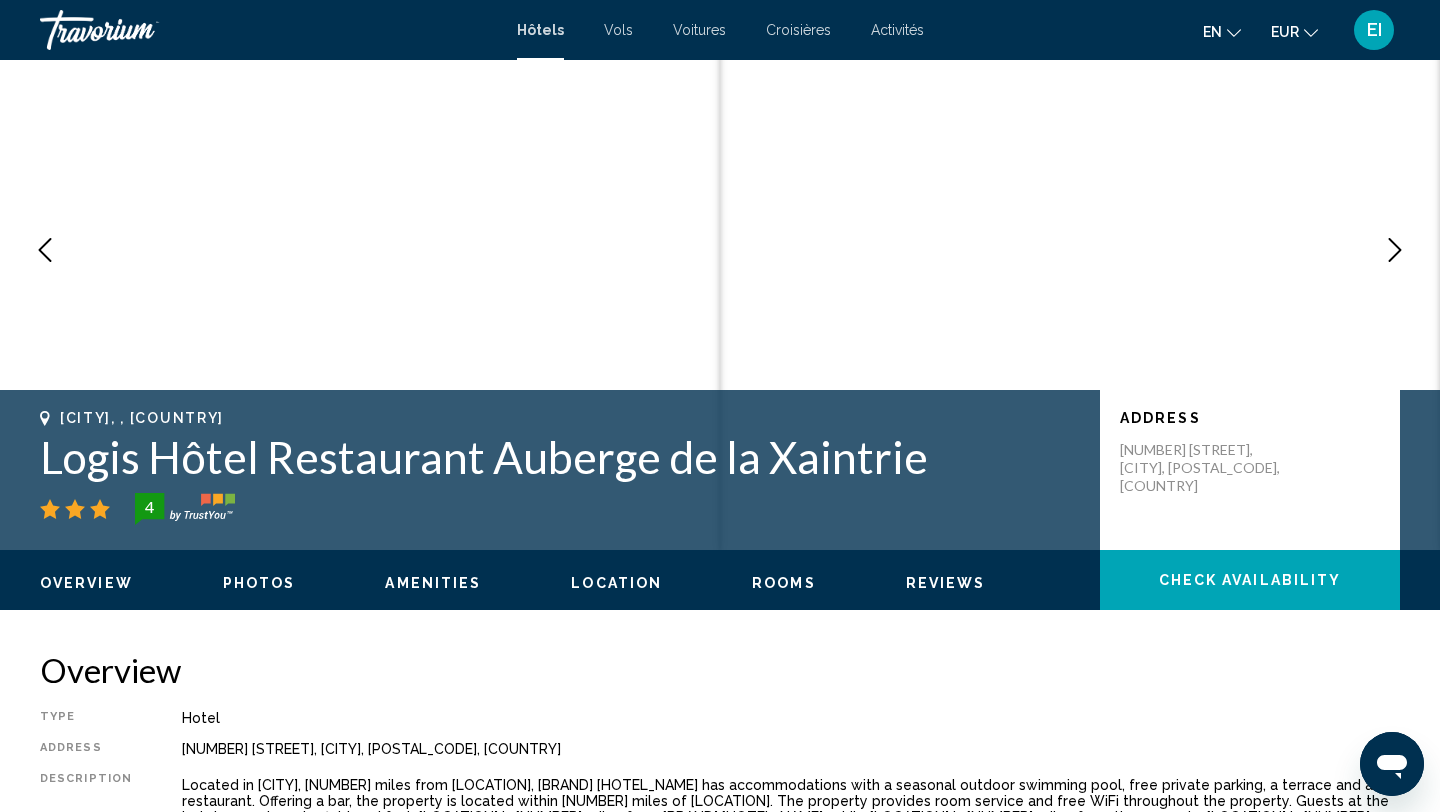 scroll, scrollTop: 0, scrollLeft: 0, axis: both 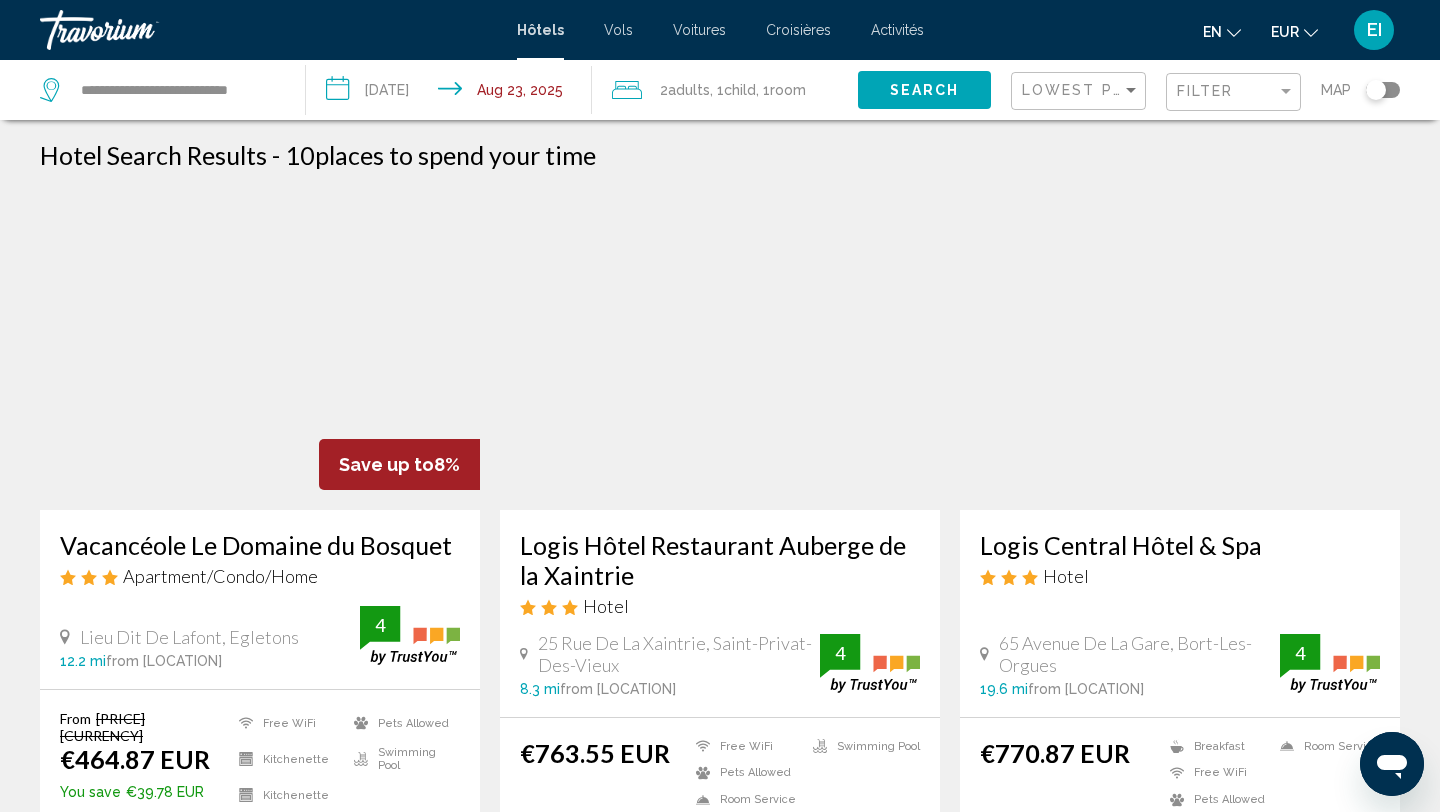 click at bounding box center (260, 350) 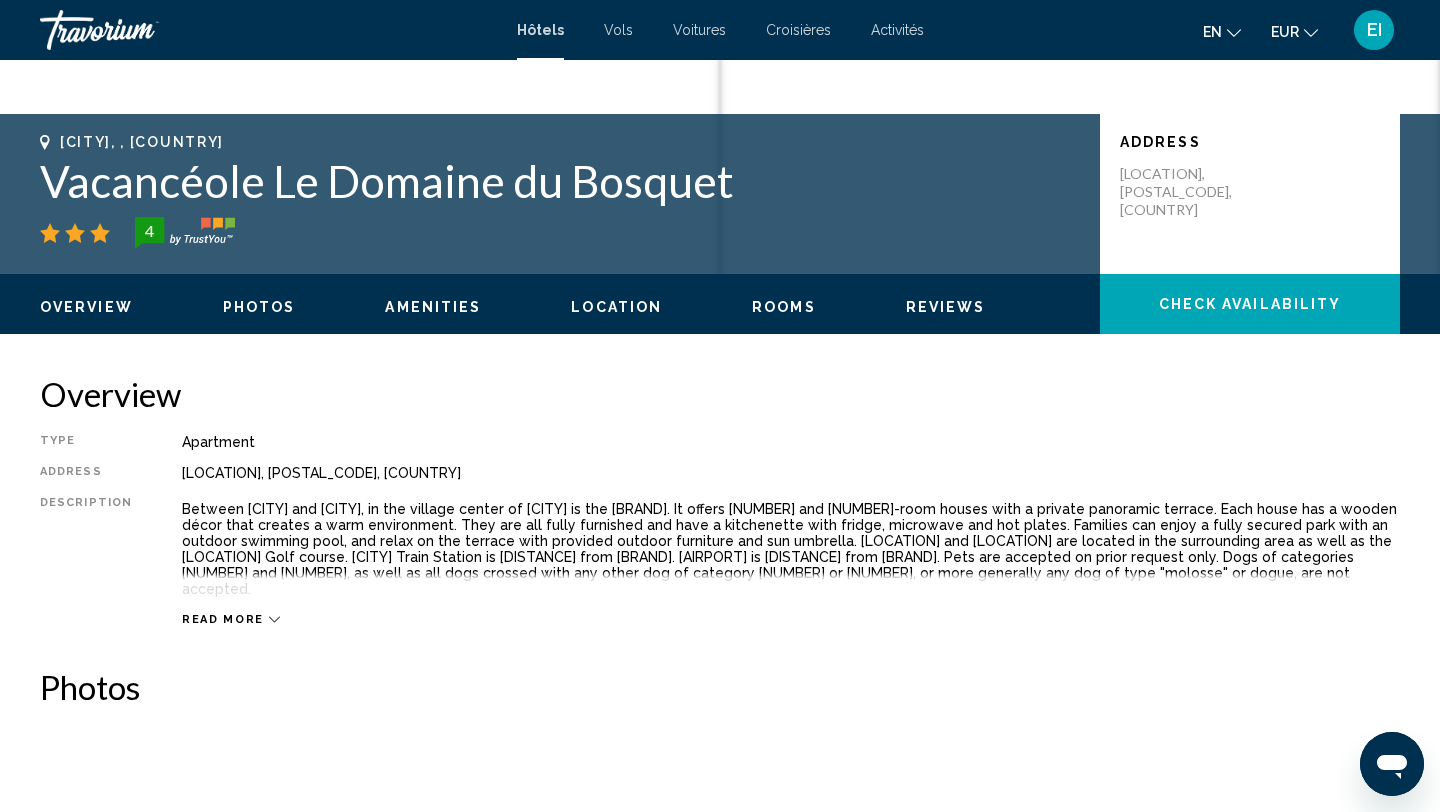 scroll, scrollTop: 319, scrollLeft: 0, axis: vertical 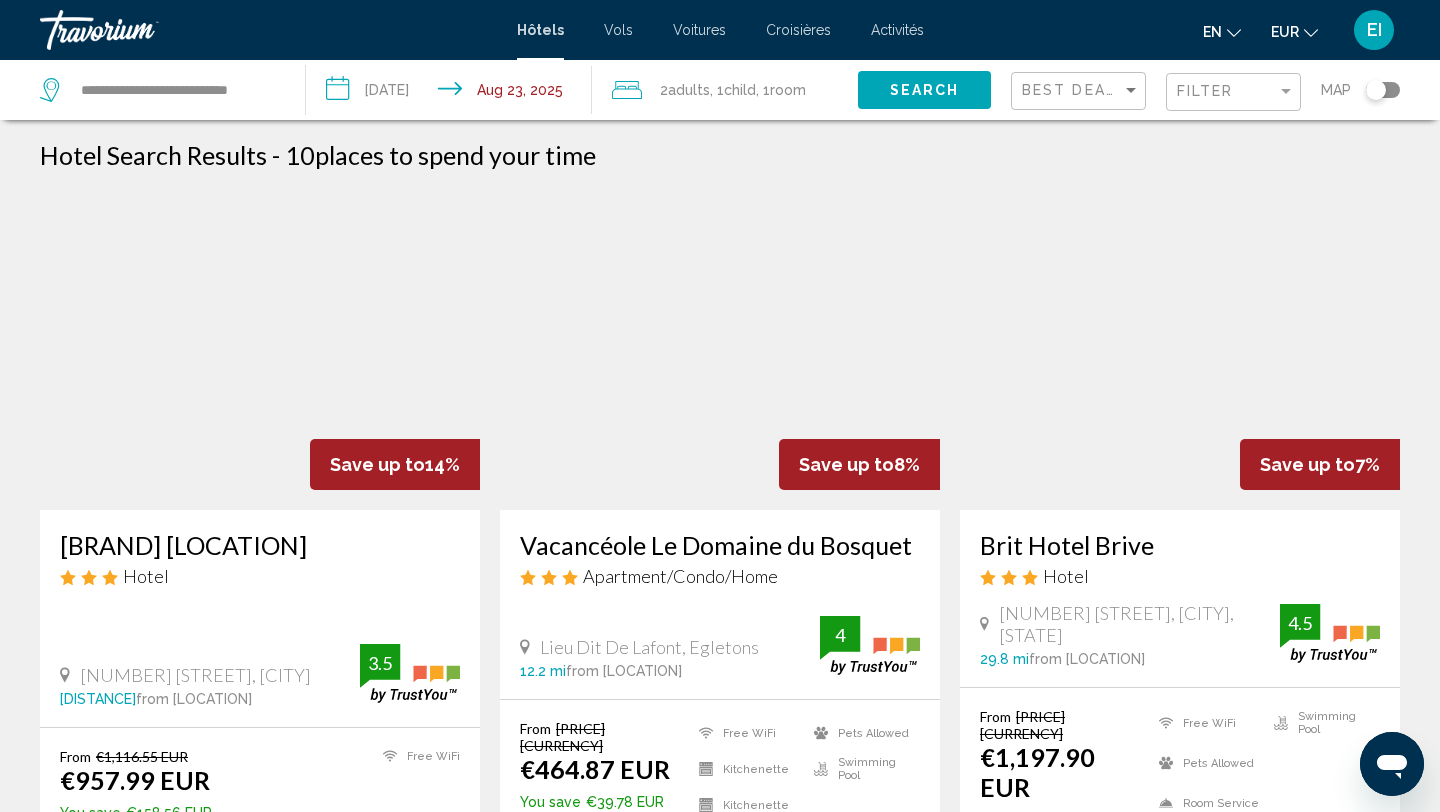 click on "**********" at bounding box center (153, 90) 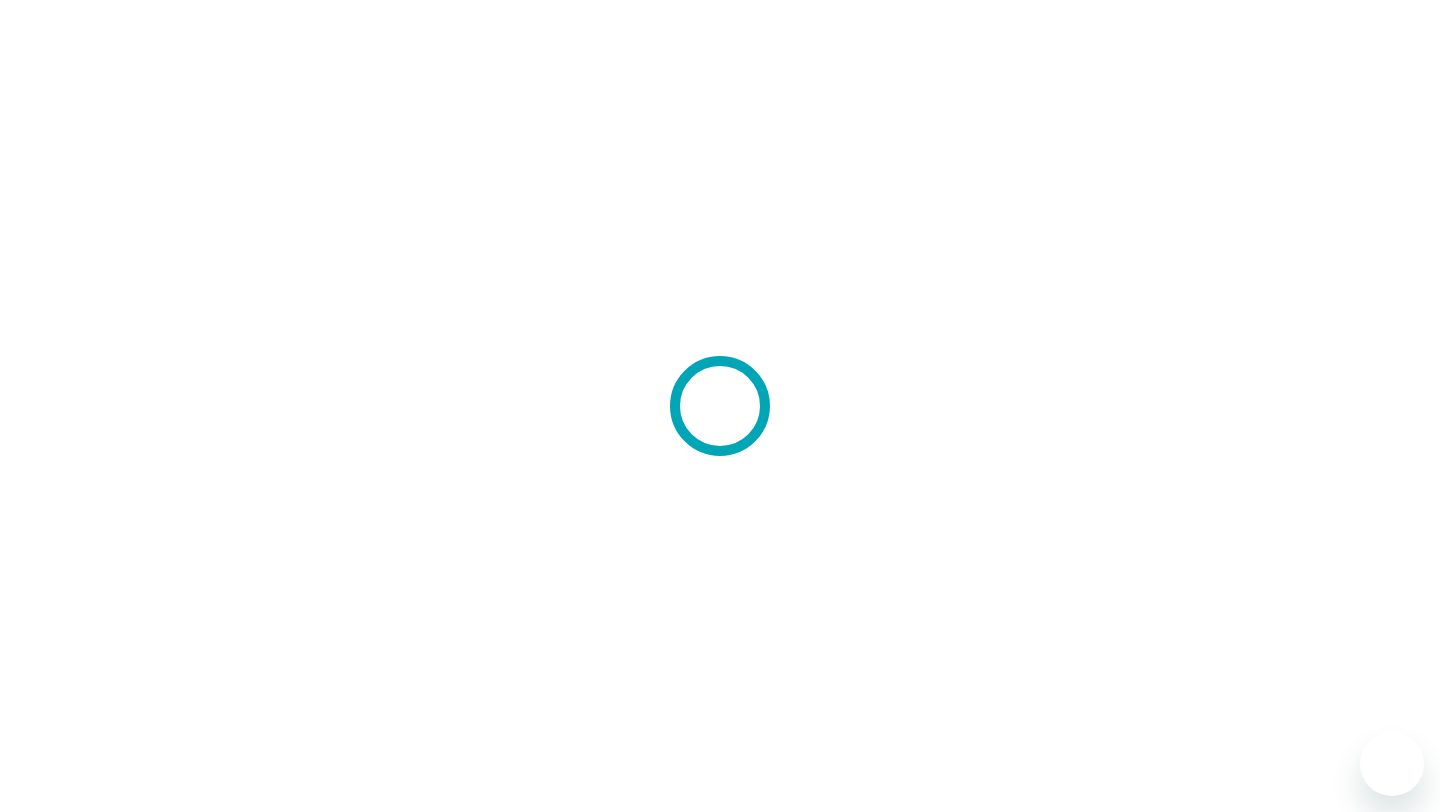 scroll, scrollTop: 0, scrollLeft: 0, axis: both 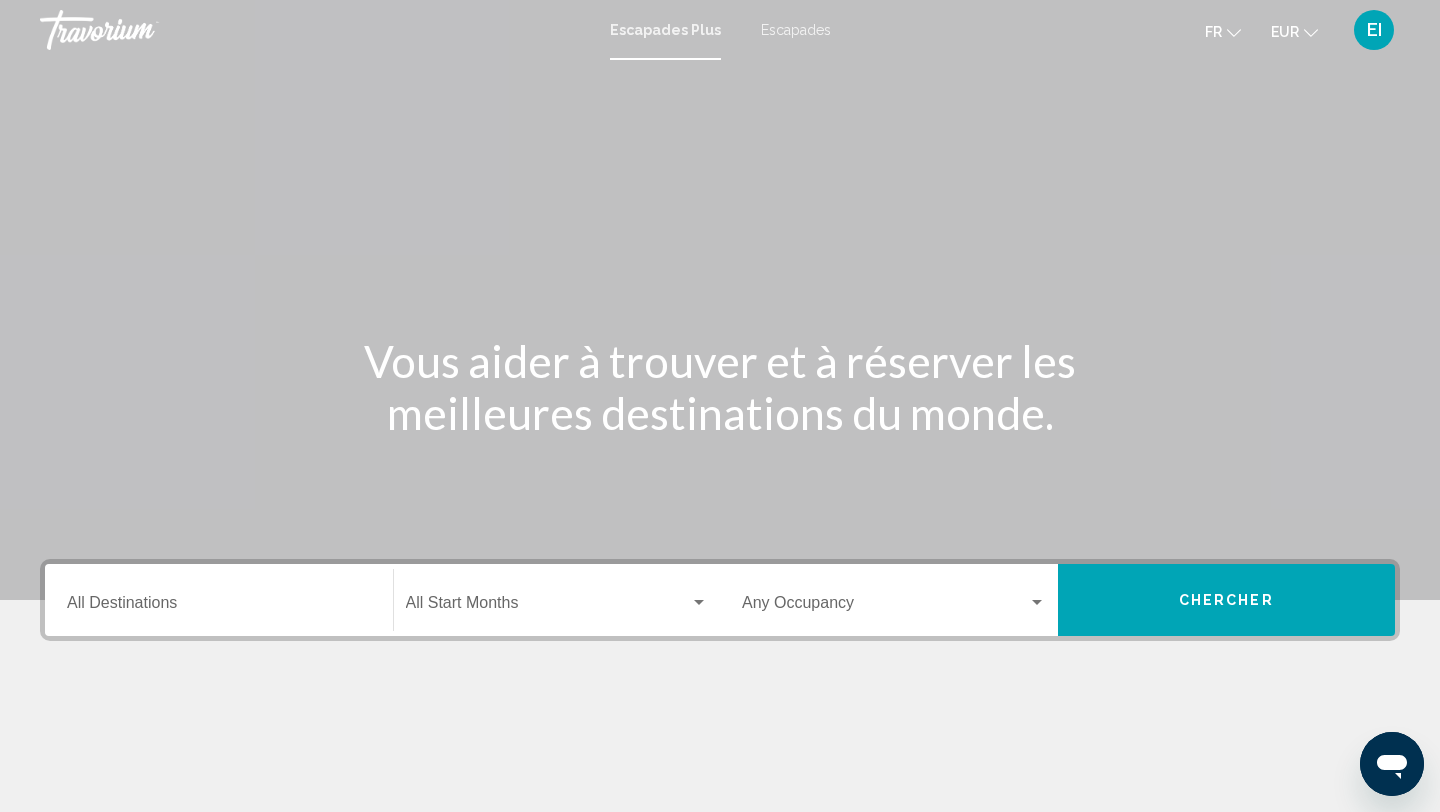 click on "Escapades" at bounding box center [796, 30] 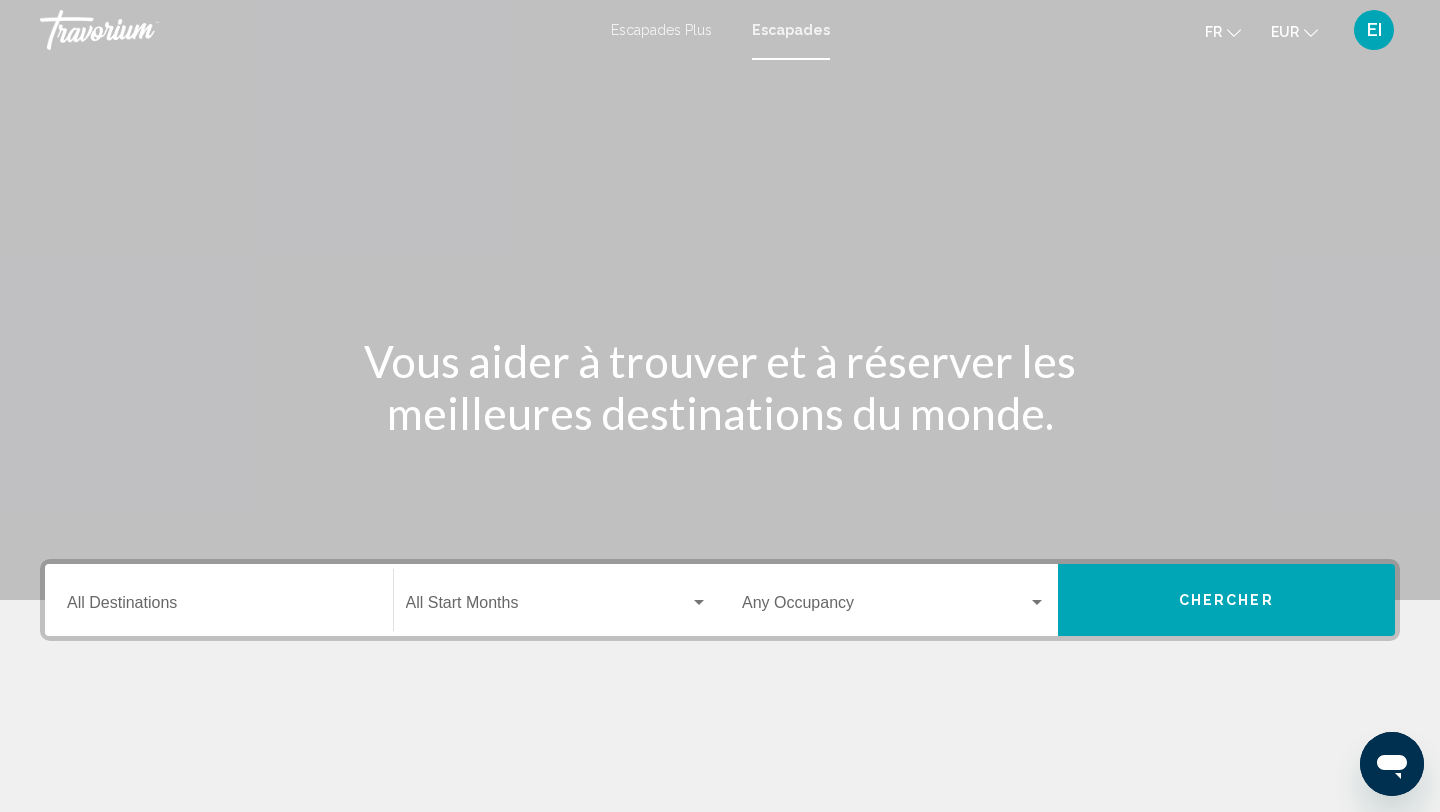 click on "Destination All Destinations" at bounding box center [219, 607] 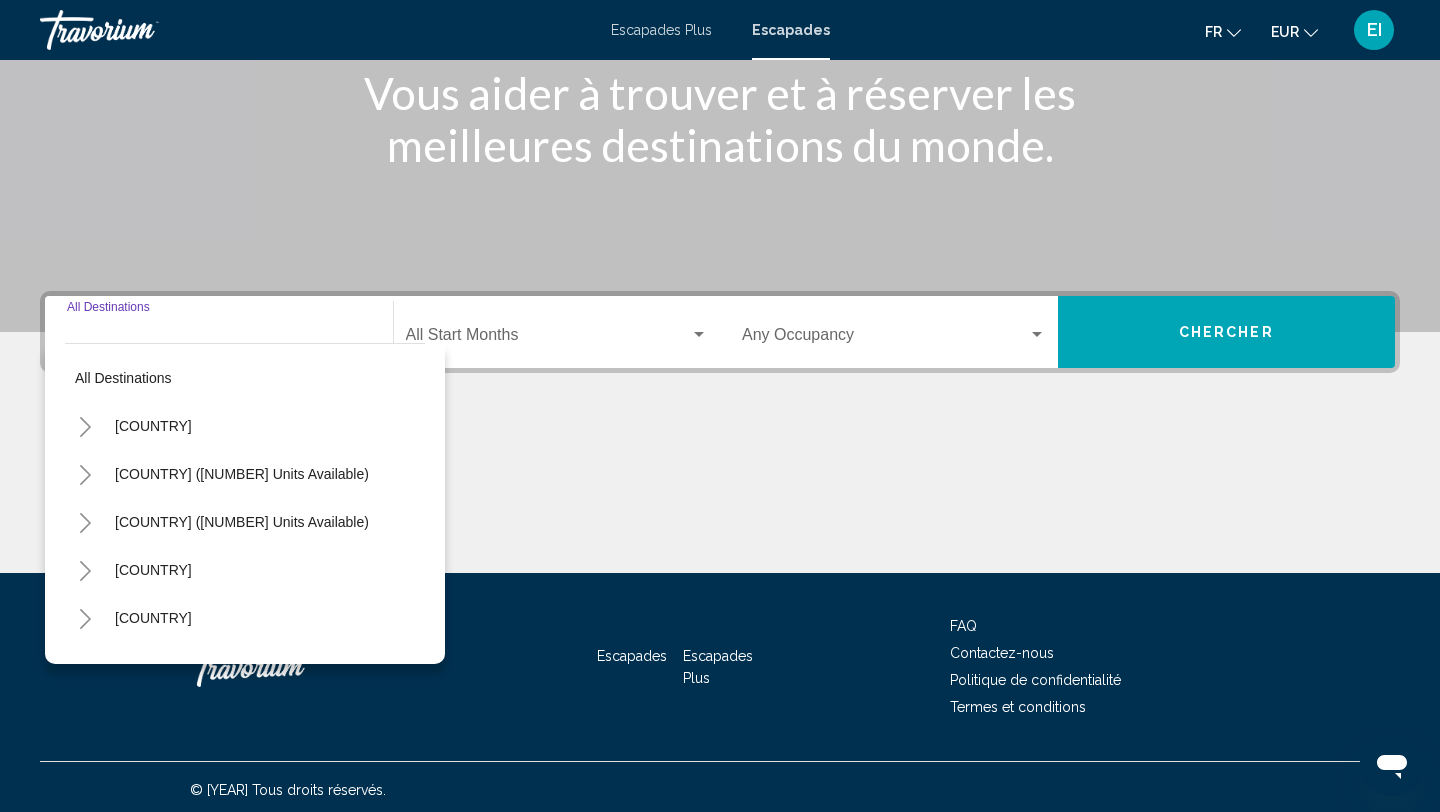 scroll, scrollTop: 274, scrollLeft: 0, axis: vertical 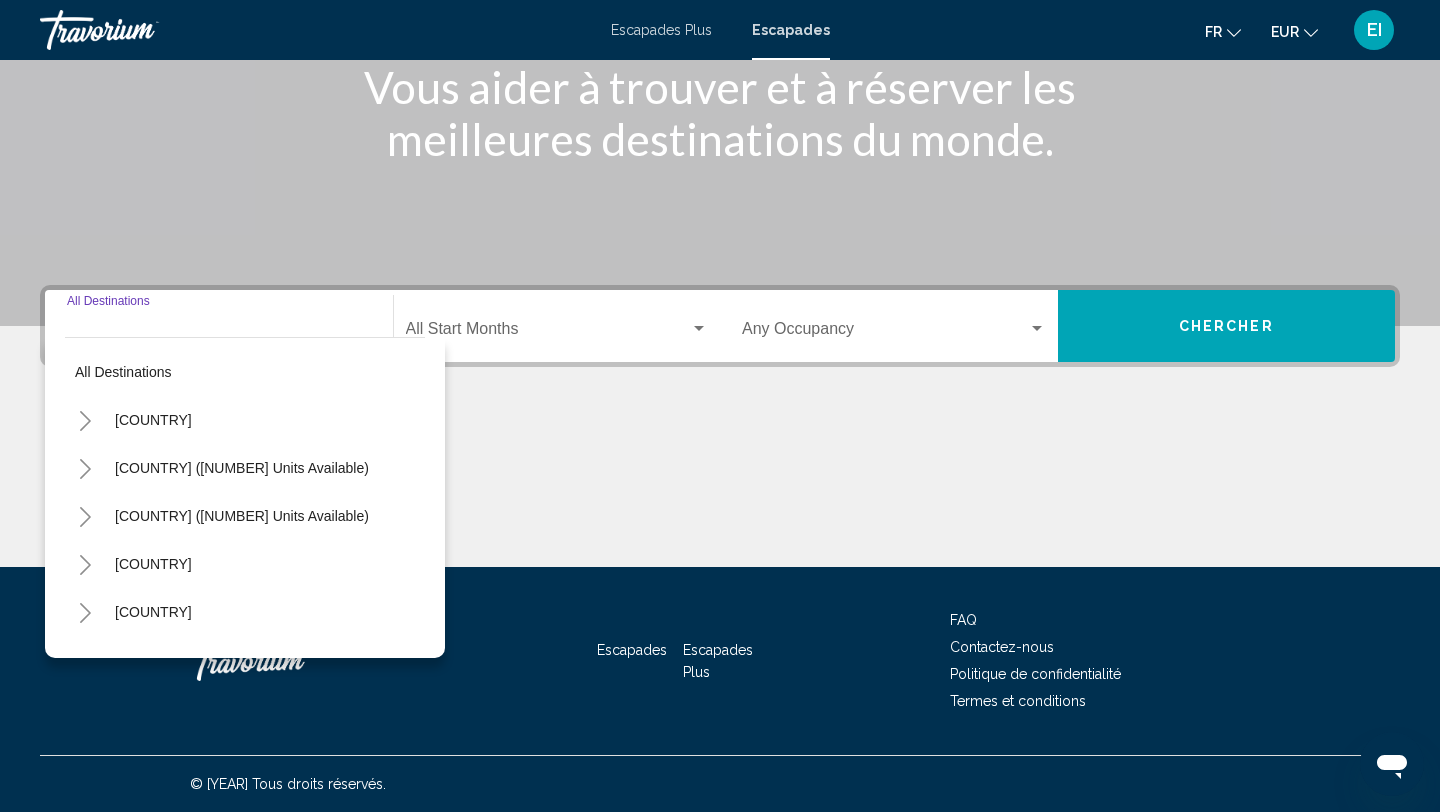click at bounding box center (85, 613) 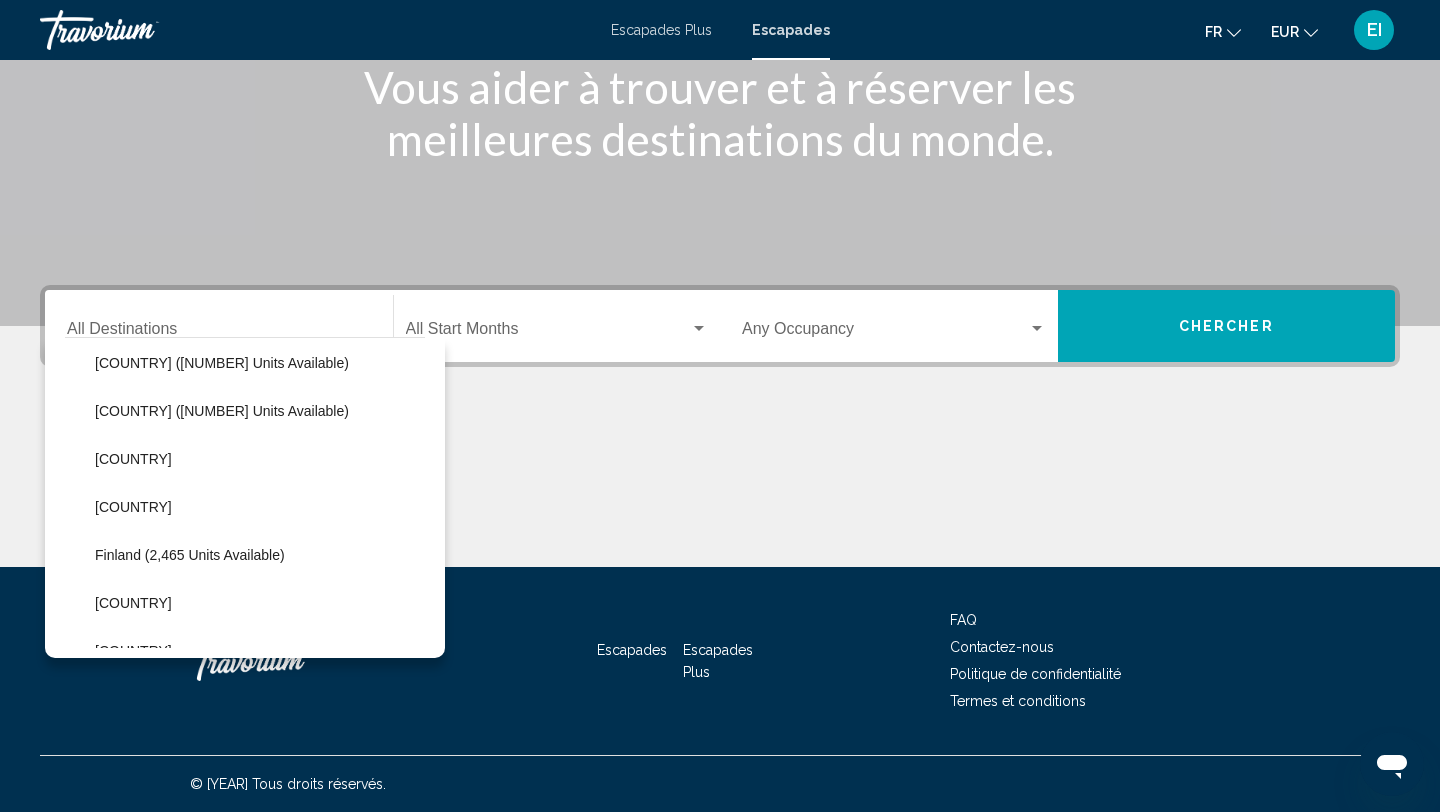 scroll, scrollTop: 348, scrollLeft: 0, axis: vertical 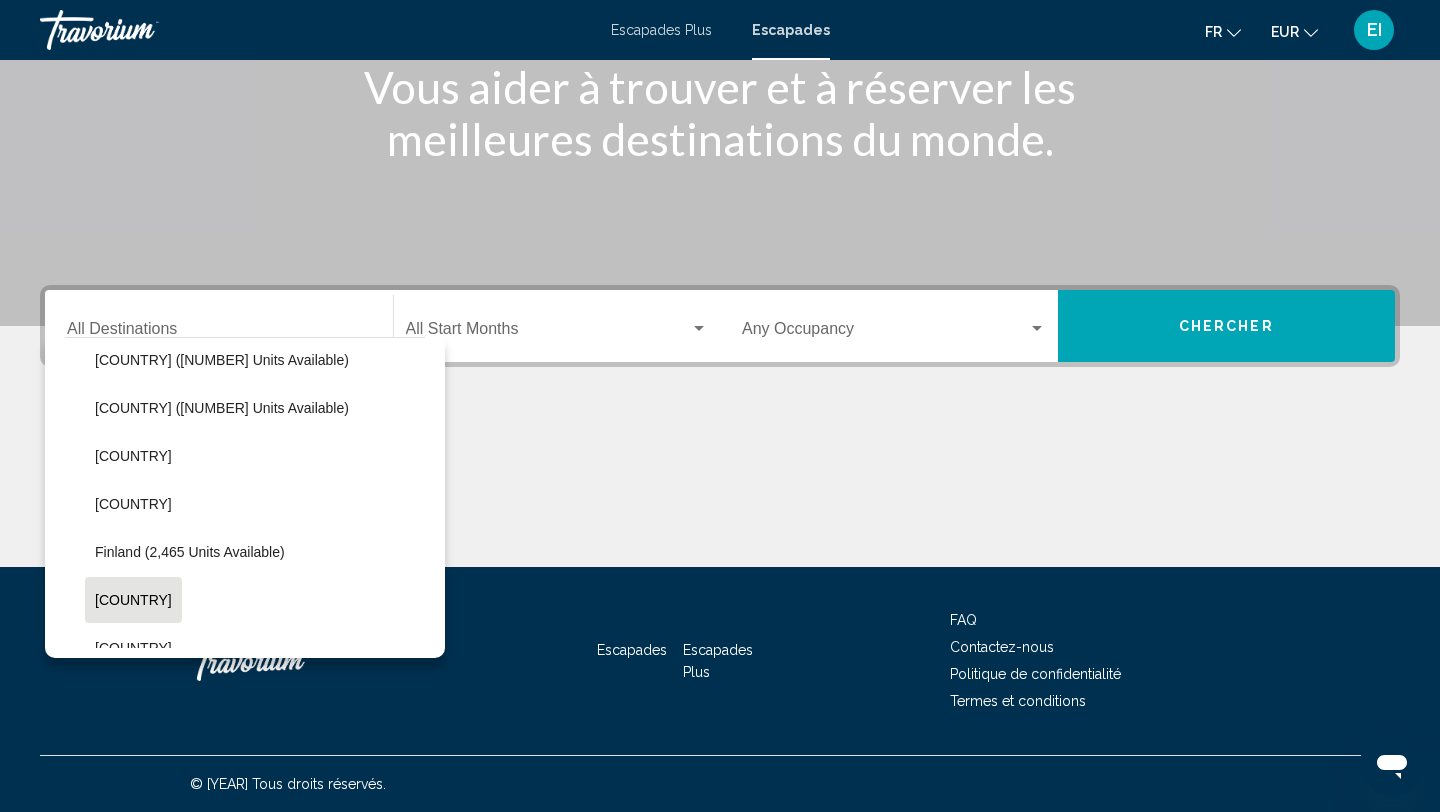 click on "France (1,861 units available)" at bounding box center (133, 312) 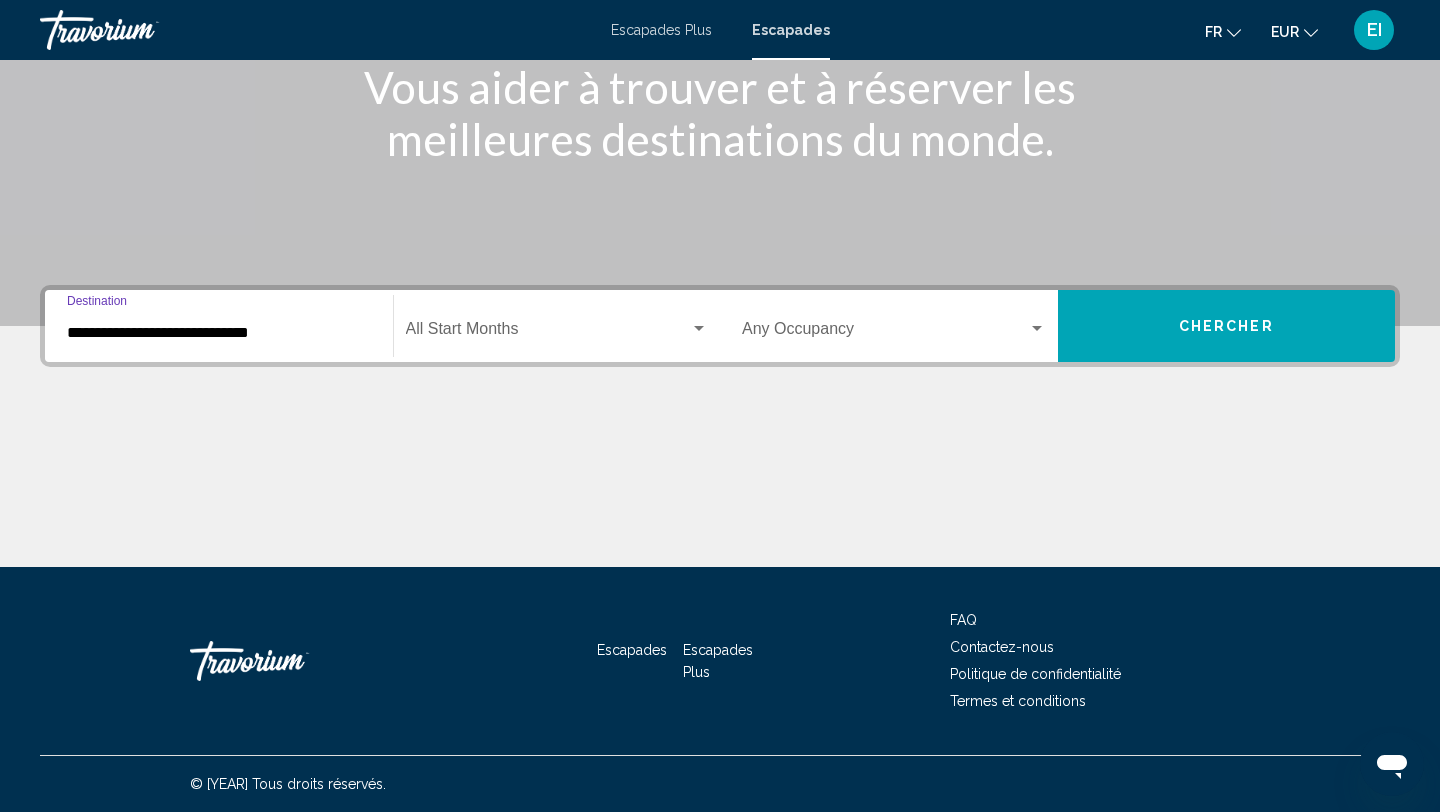 click on "Start Month All Start Months" at bounding box center [557, 326] 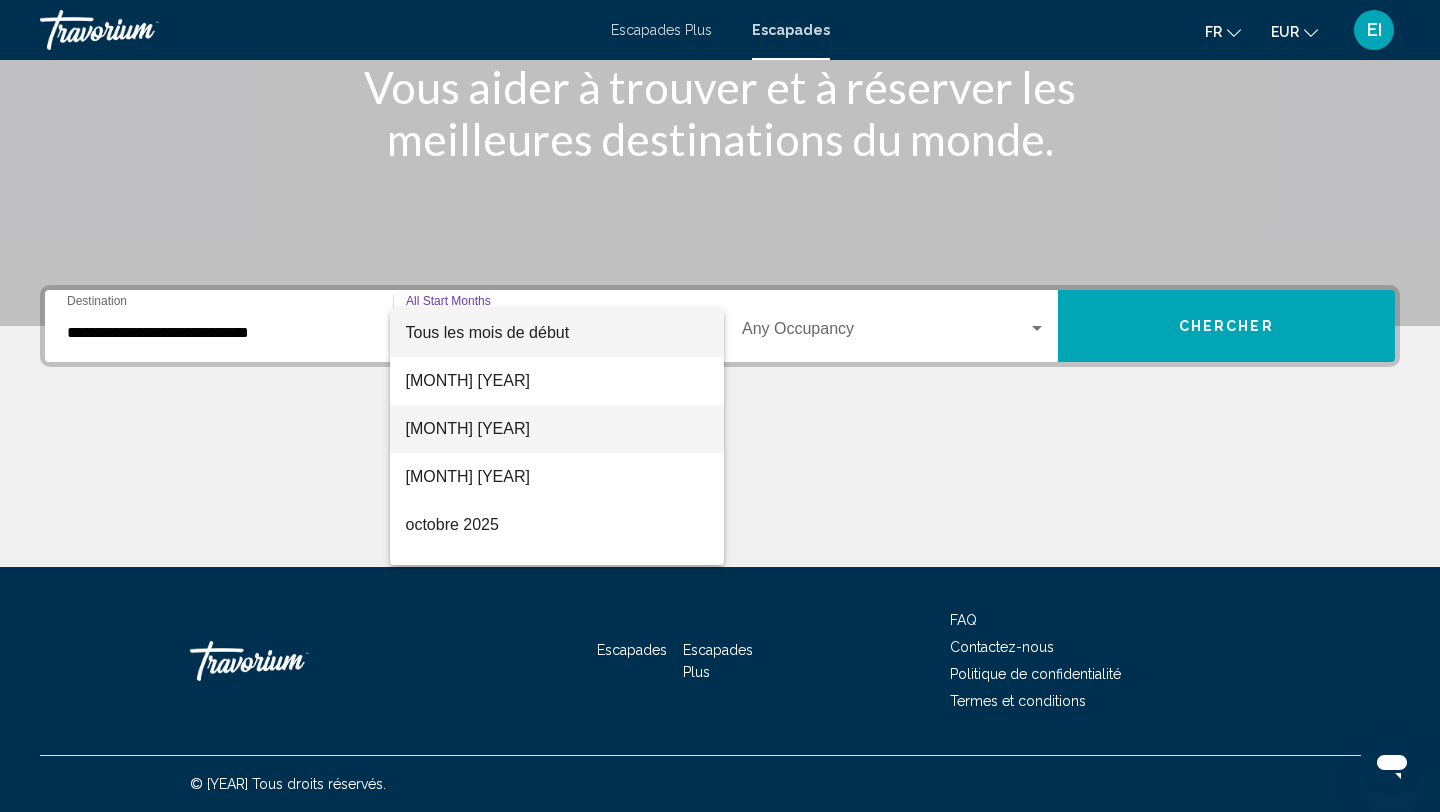 click on "août 2025" at bounding box center [468, 428] 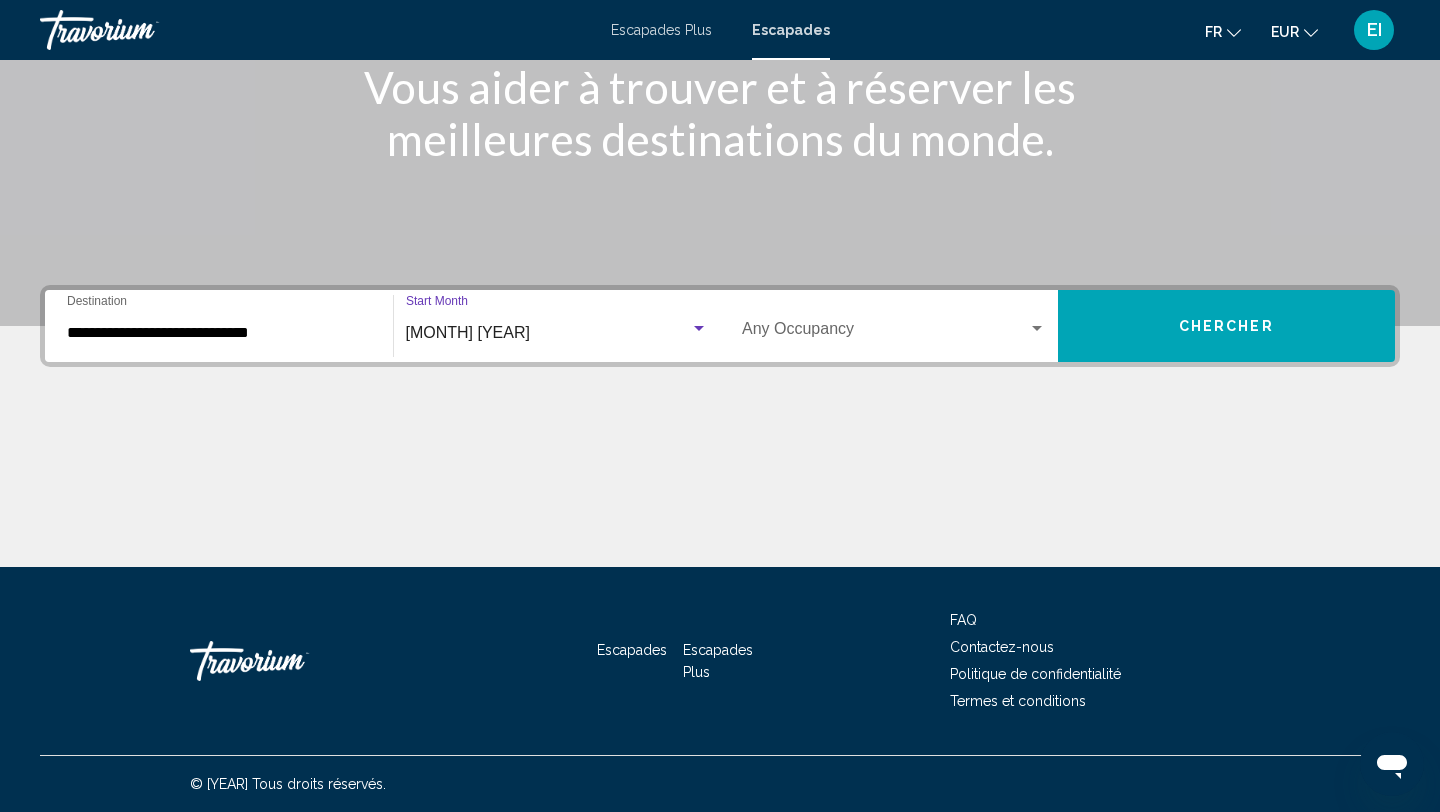 click at bounding box center (885, 333) 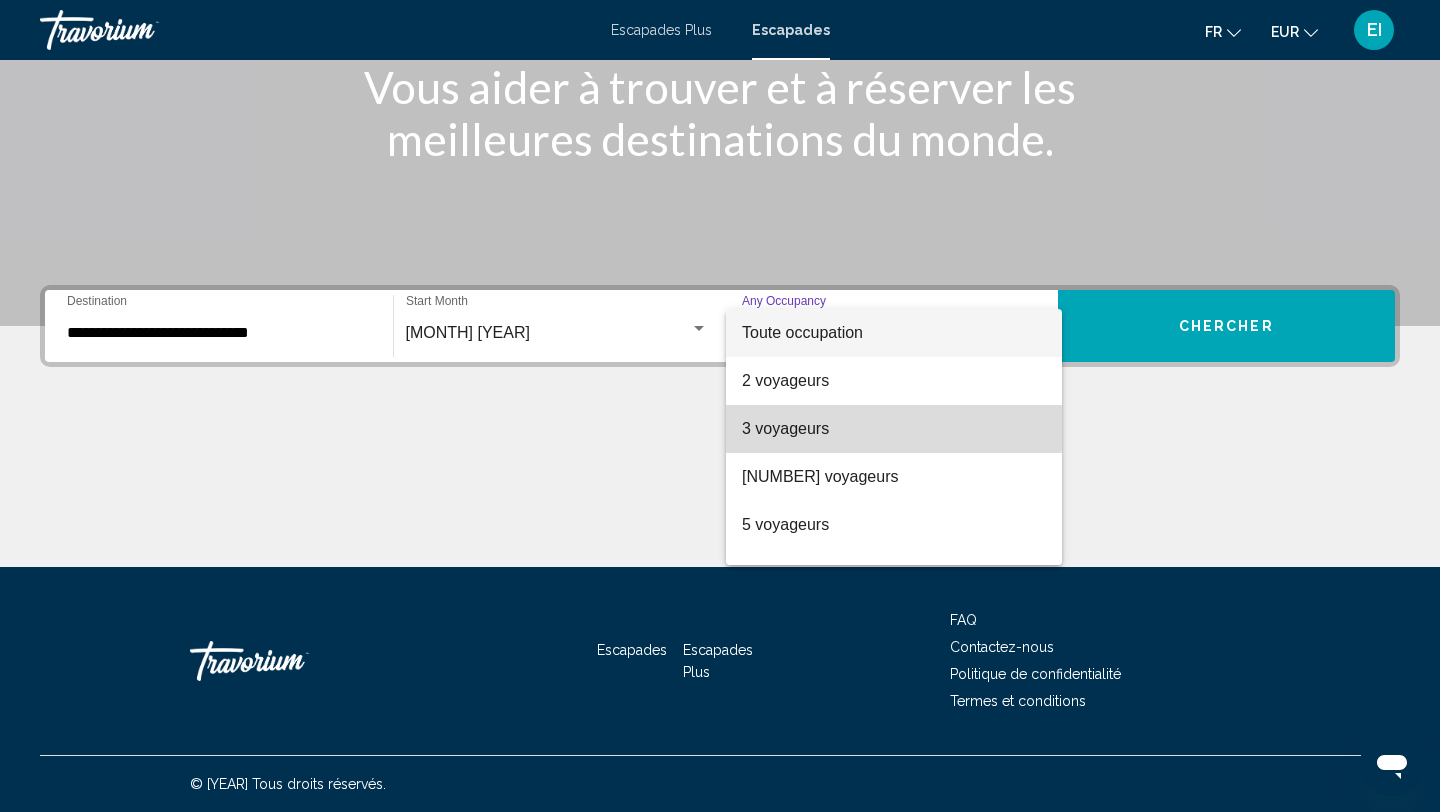 click on "3 voyageurs" at bounding box center (894, 429) 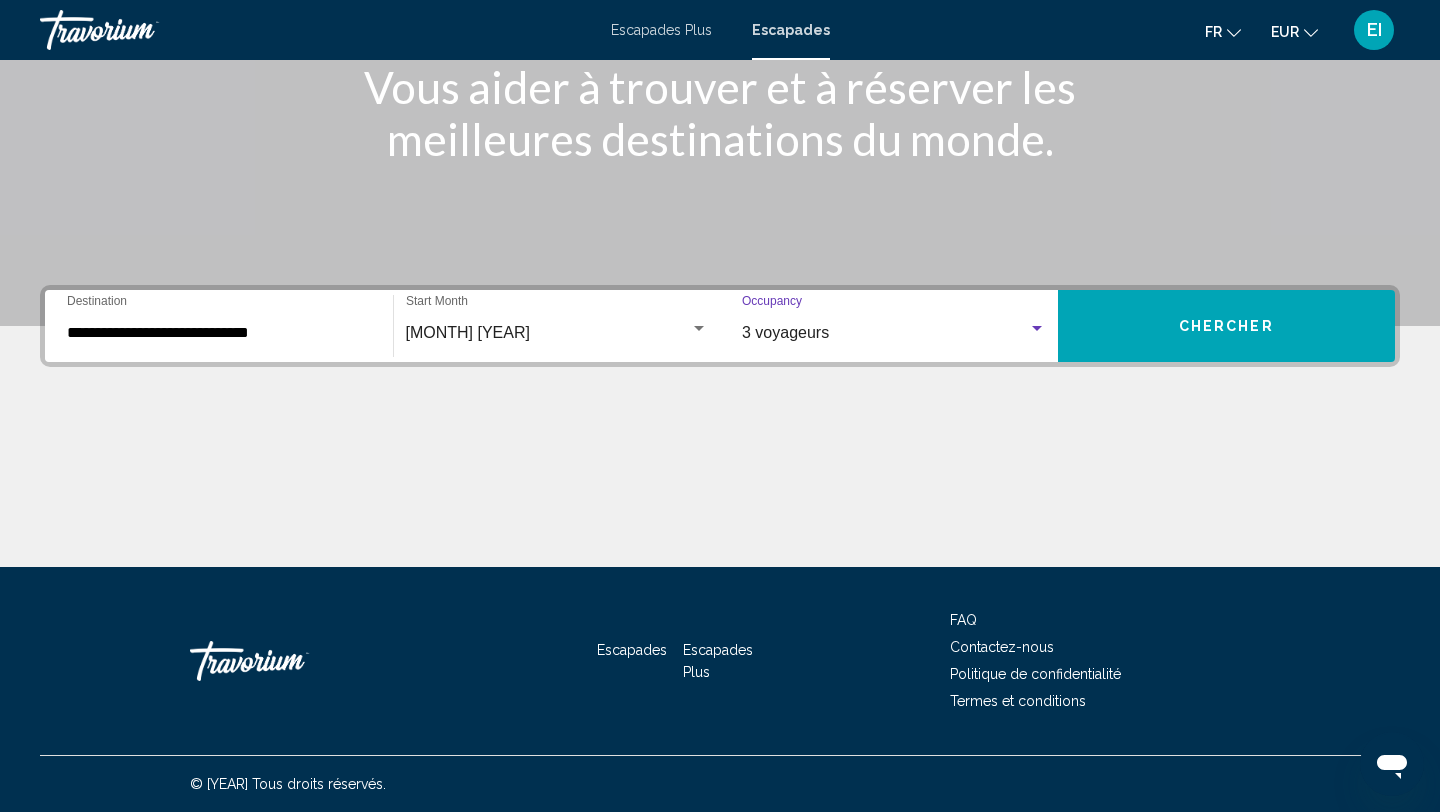 click on "Chercher" at bounding box center (1226, 327) 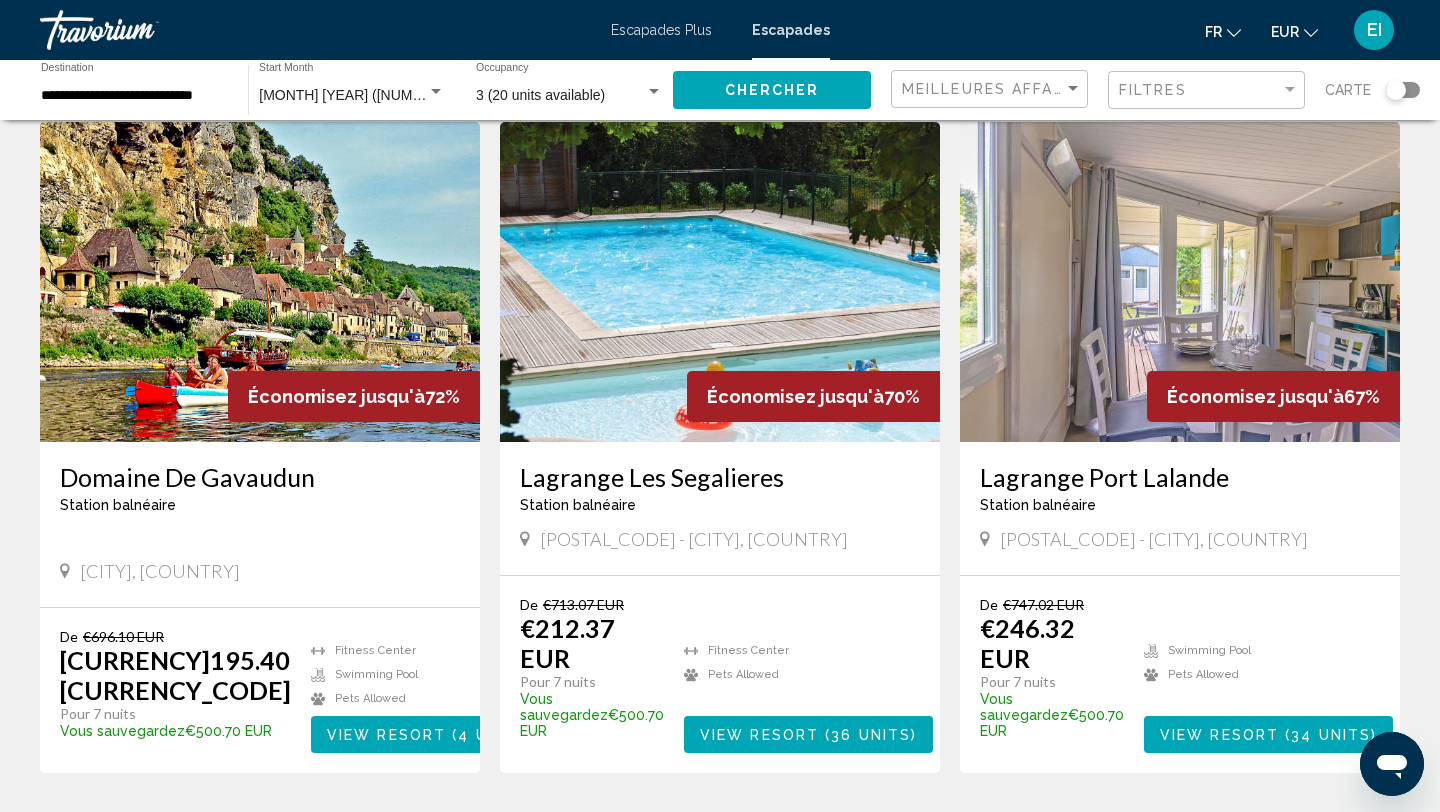 scroll, scrollTop: 97, scrollLeft: 0, axis: vertical 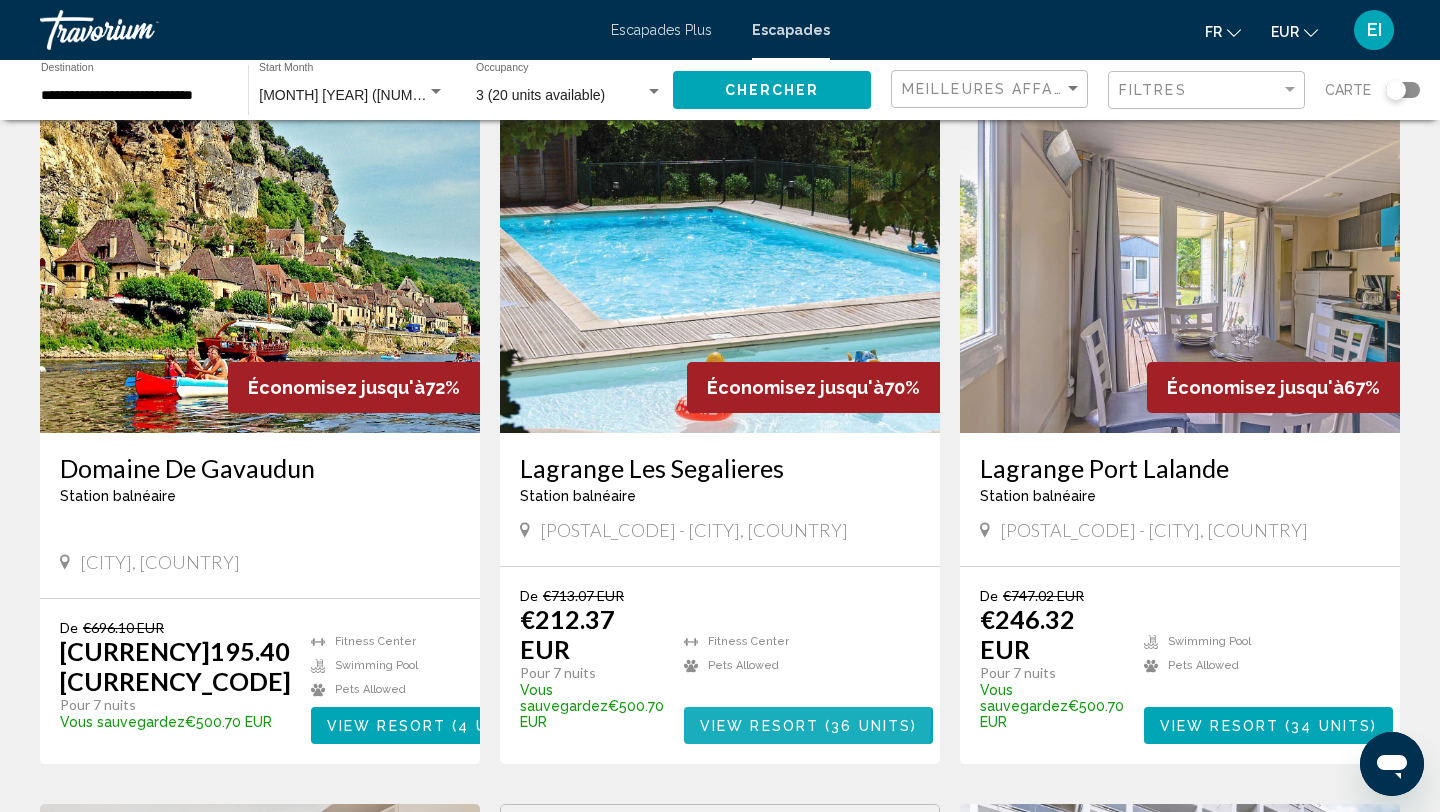 click on "View Resort" at bounding box center (759, 726) 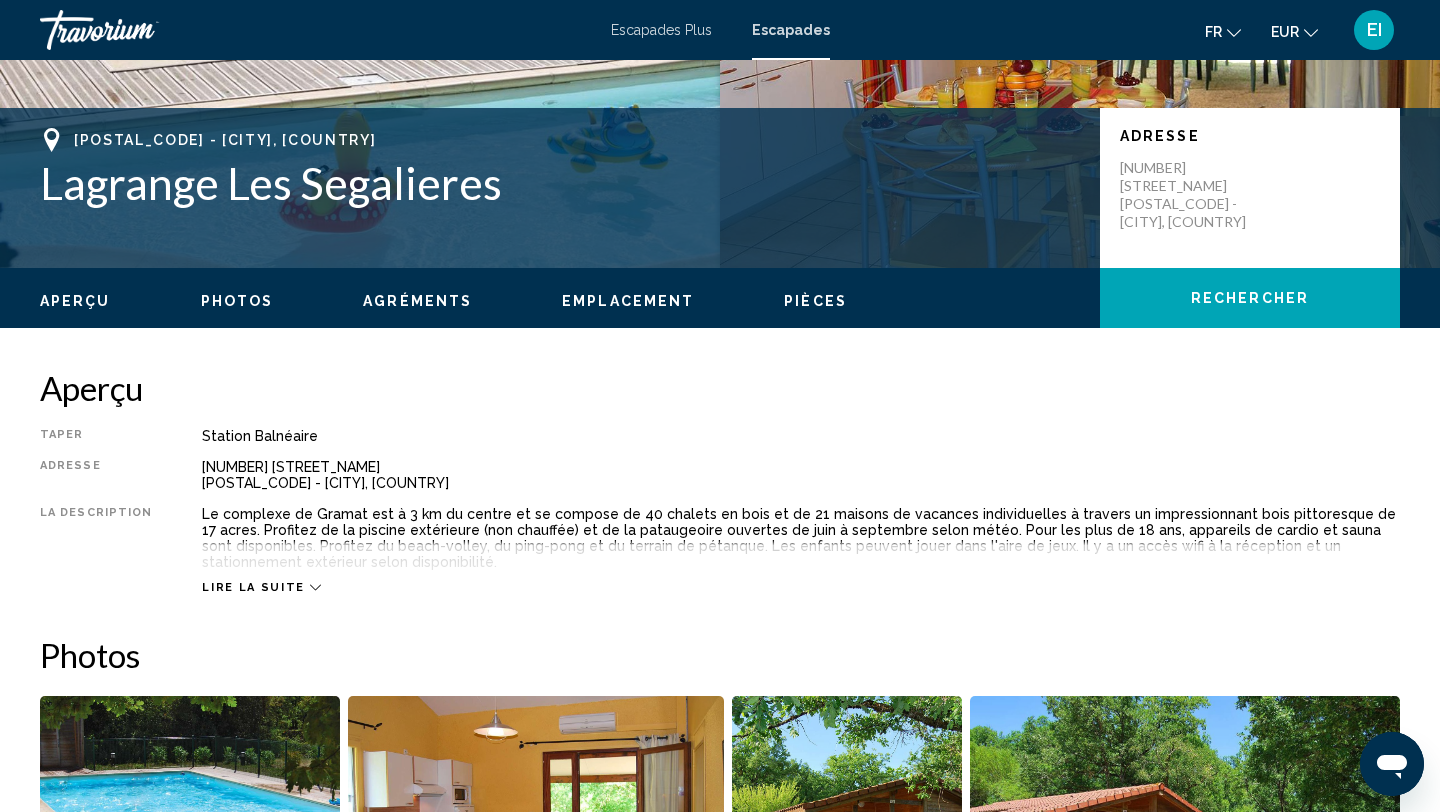 scroll, scrollTop: 393, scrollLeft: 0, axis: vertical 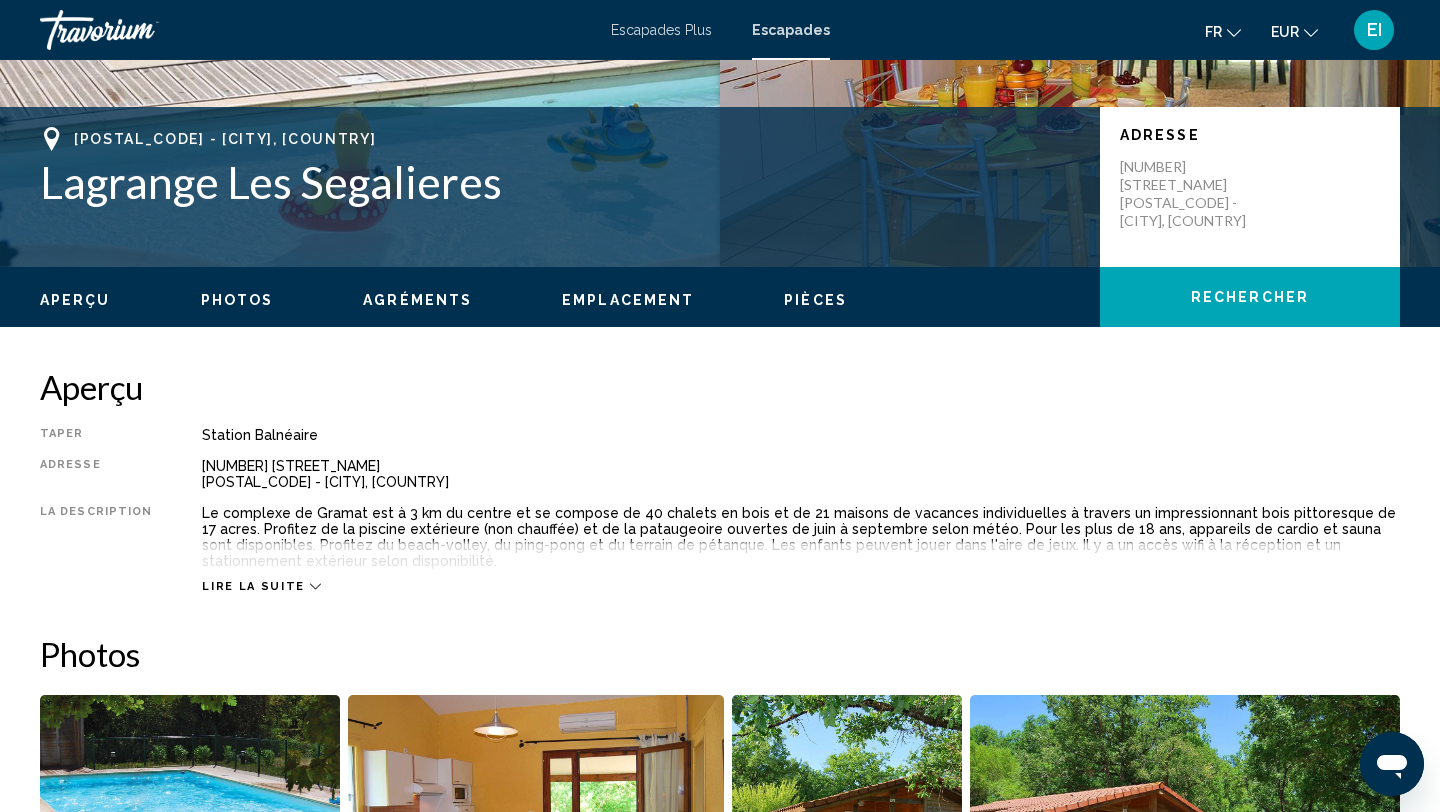 click on "Lire la suite" at bounding box center (253, 586) 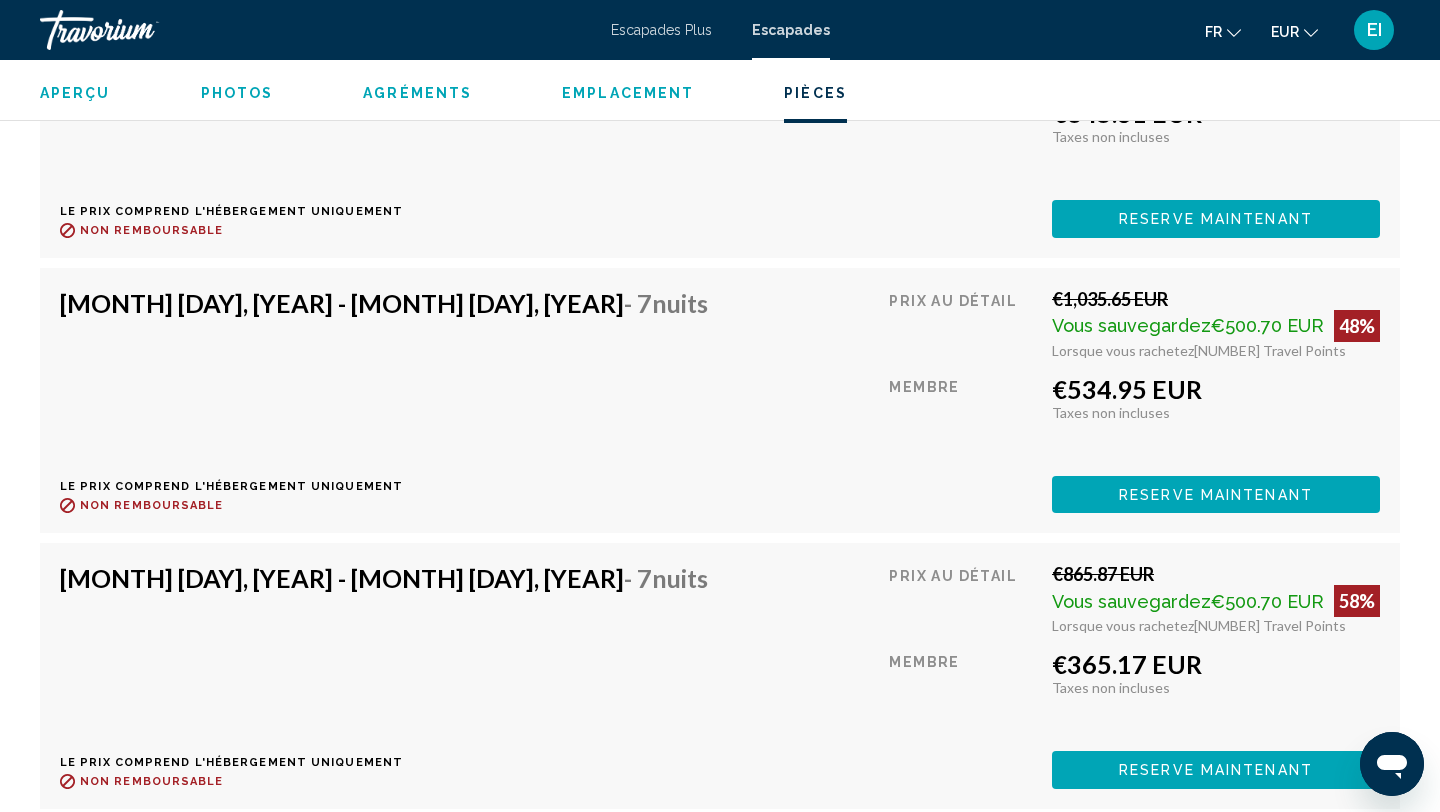scroll, scrollTop: 4184, scrollLeft: 0, axis: vertical 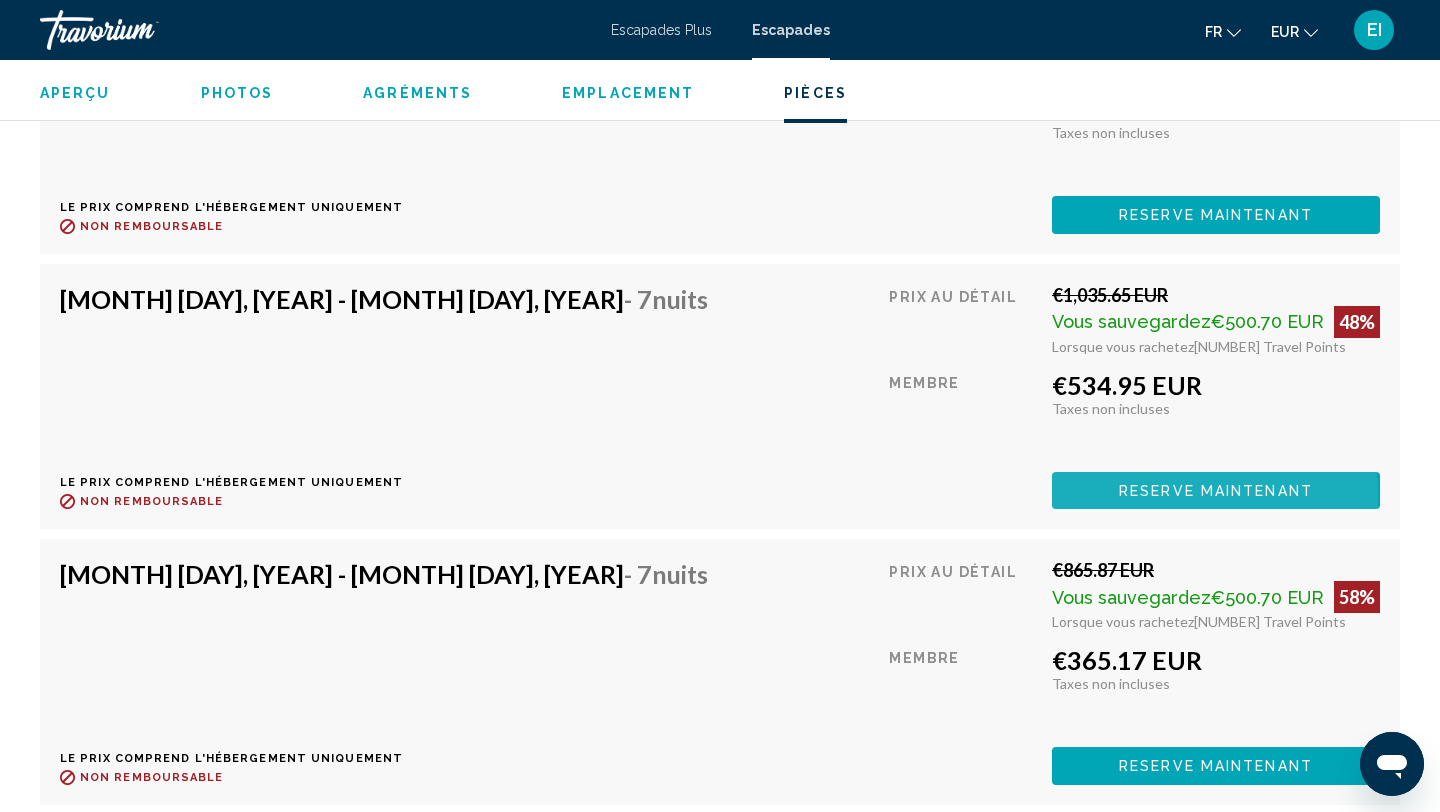 click on "Reserve maintenant" at bounding box center (1216, 490) 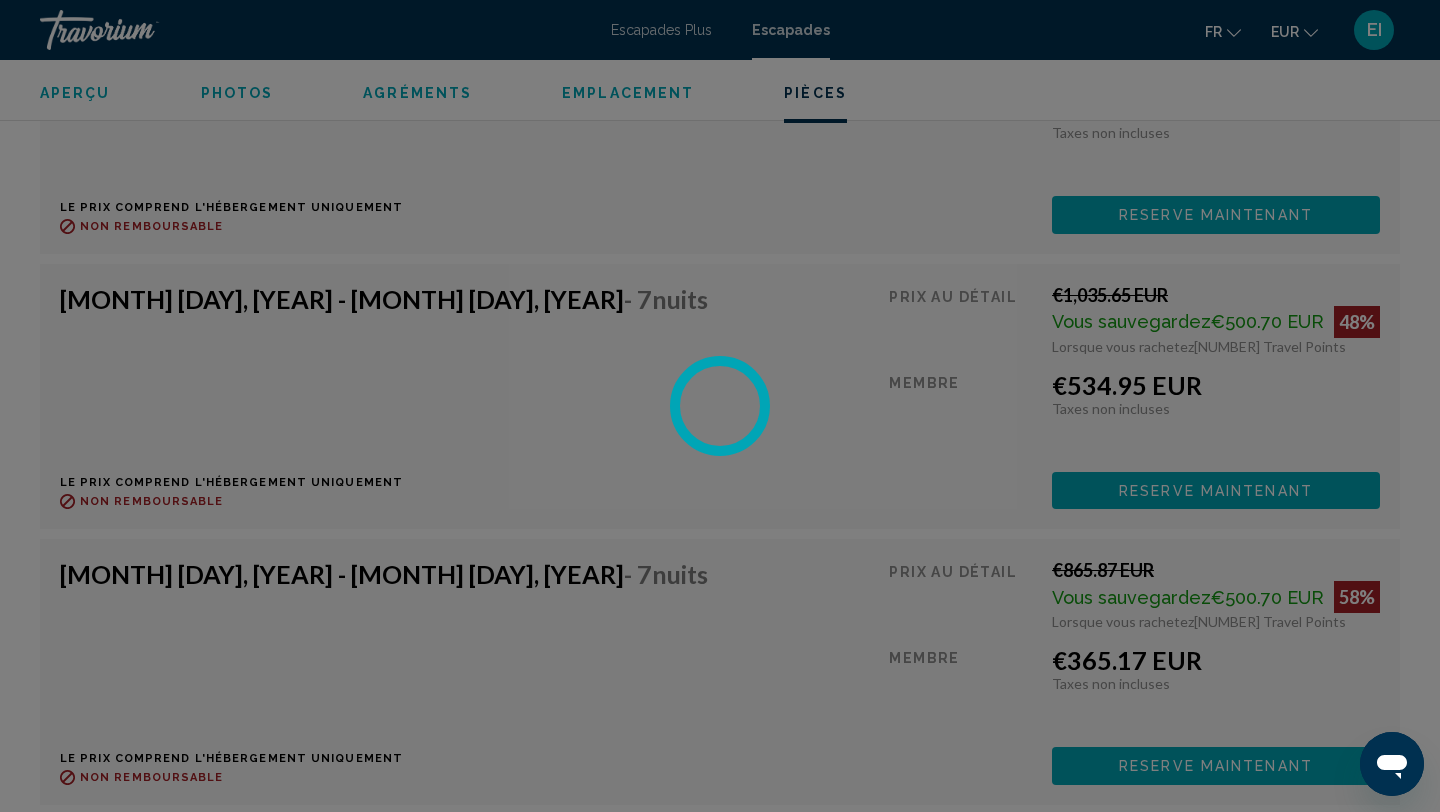 scroll, scrollTop: 0, scrollLeft: 0, axis: both 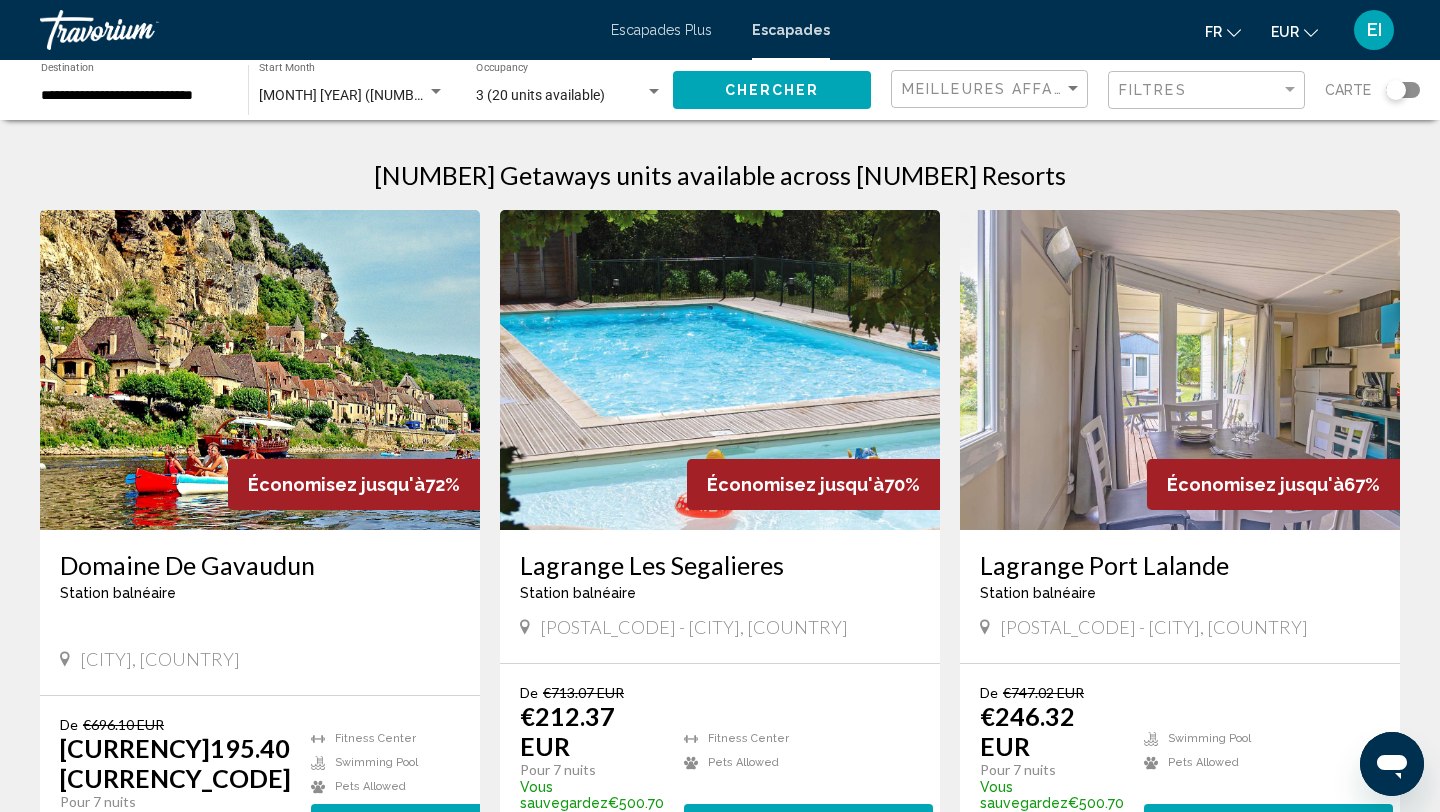 click at bounding box center [260, 370] 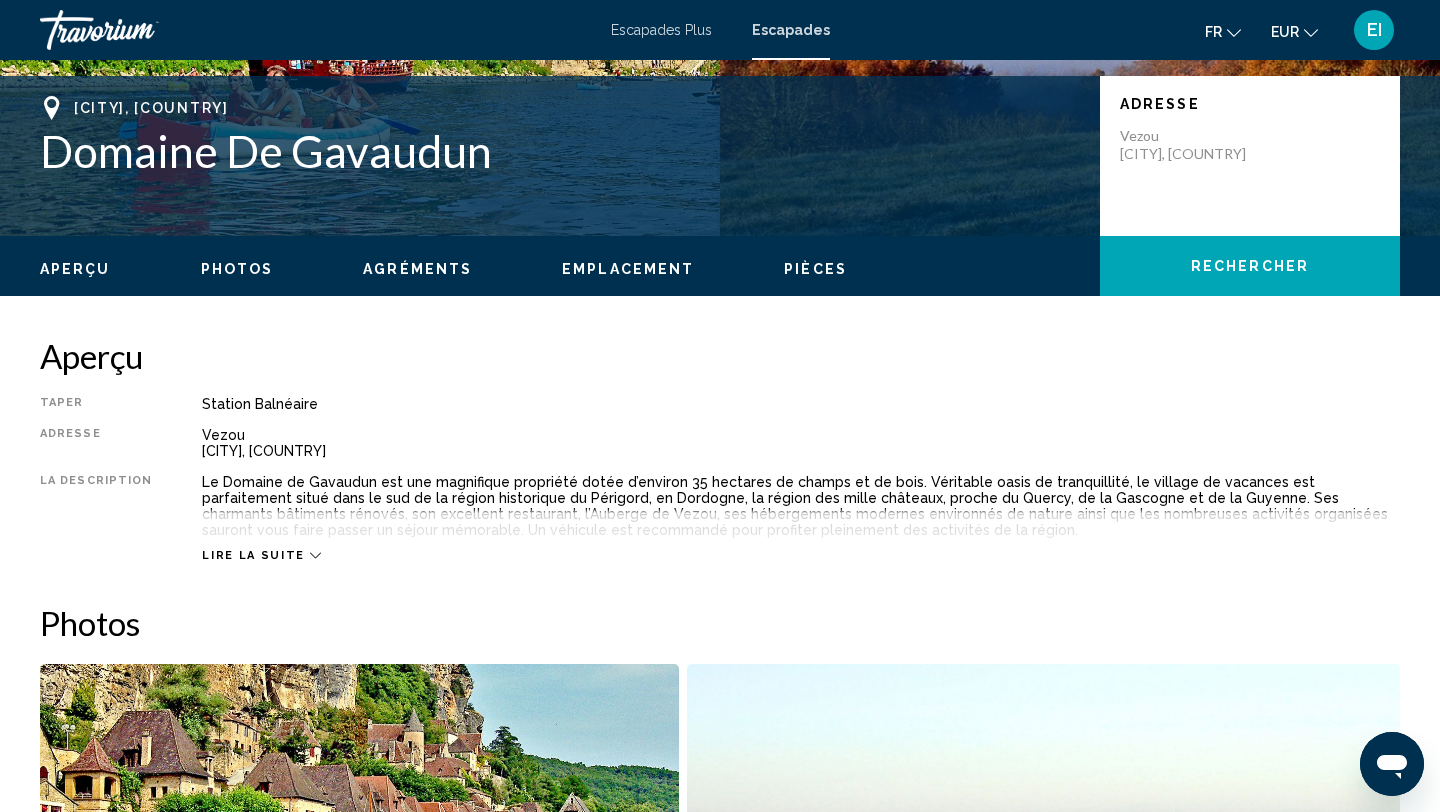 scroll, scrollTop: 0, scrollLeft: 0, axis: both 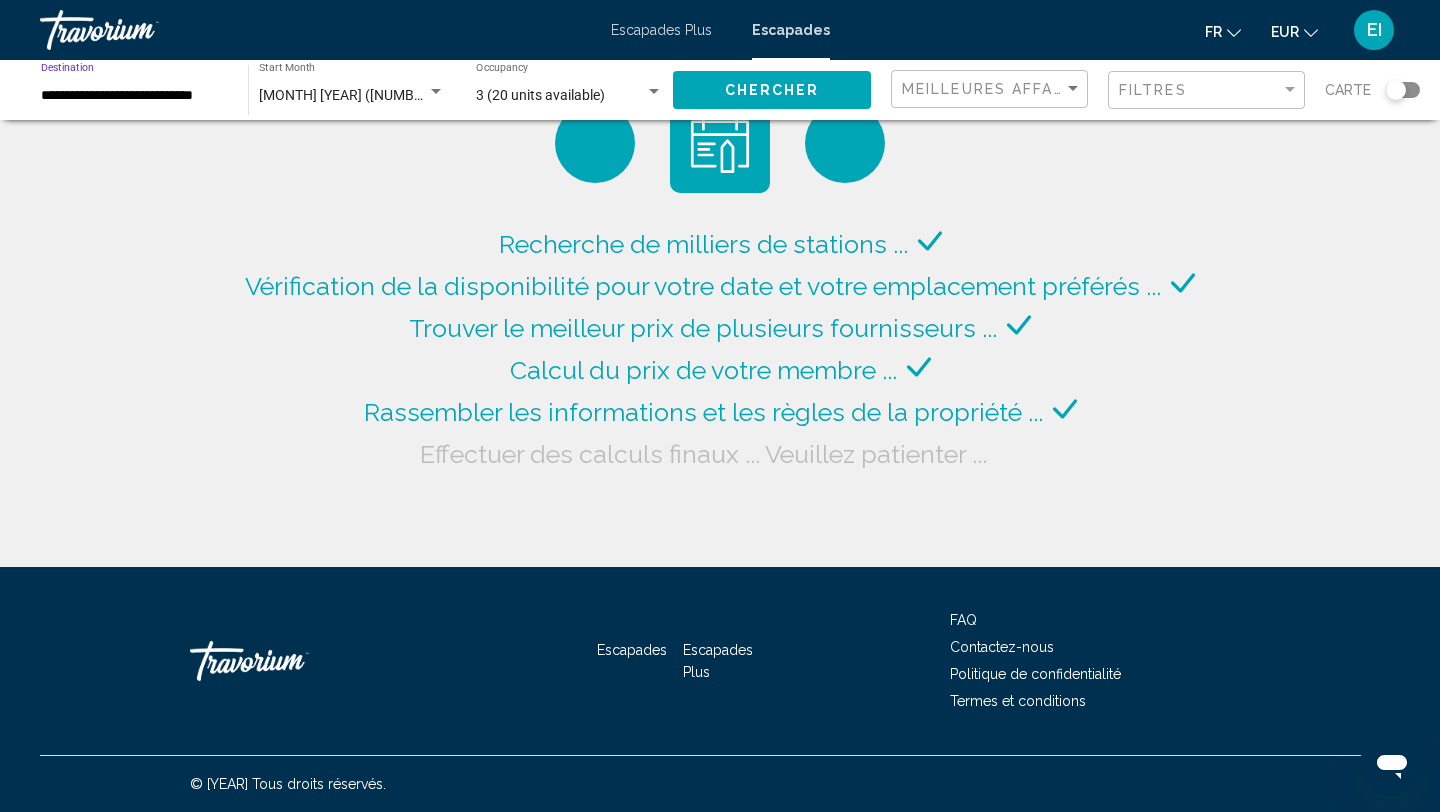 click on "**********" at bounding box center (134, 96) 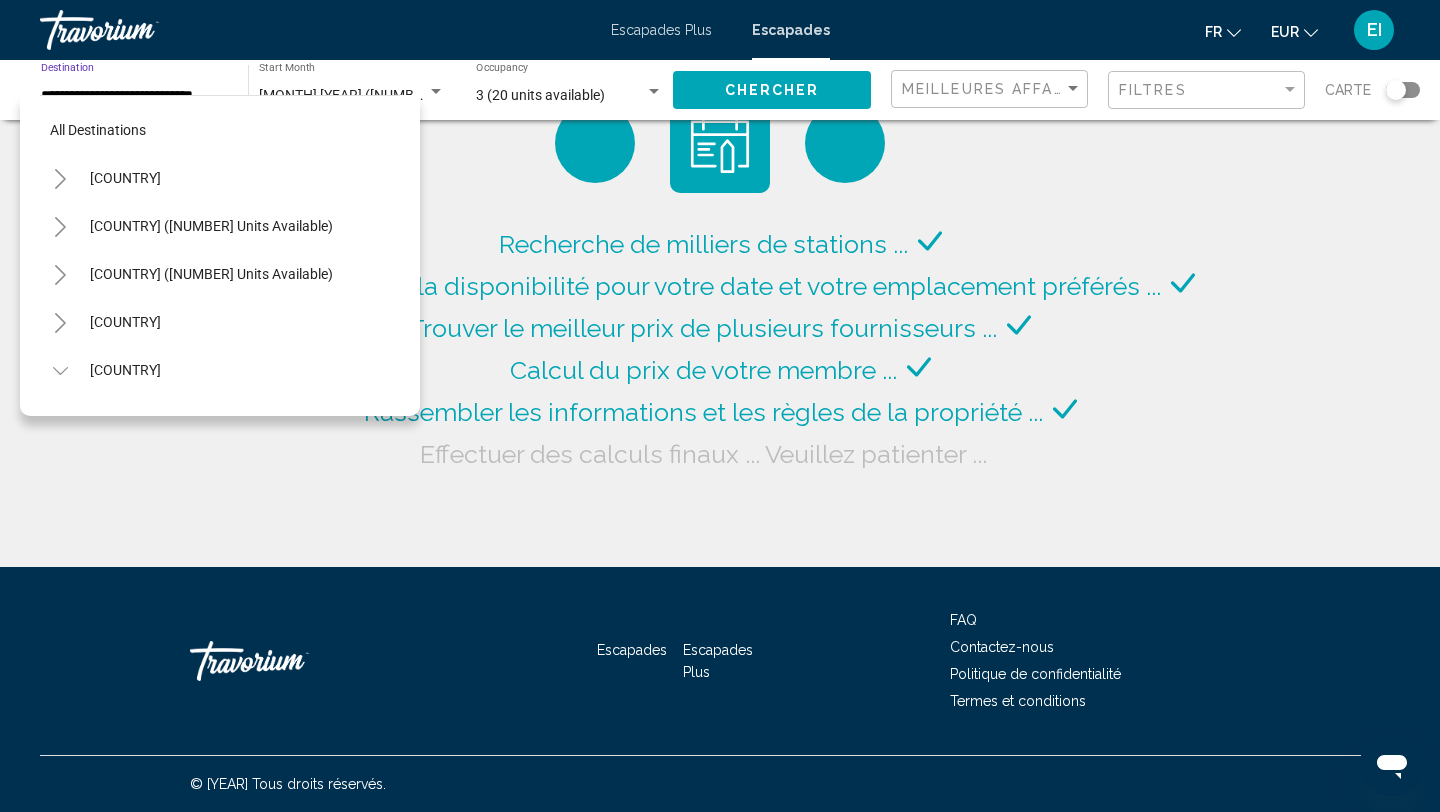scroll, scrollTop: 455, scrollLeft: 0, axis: vertical 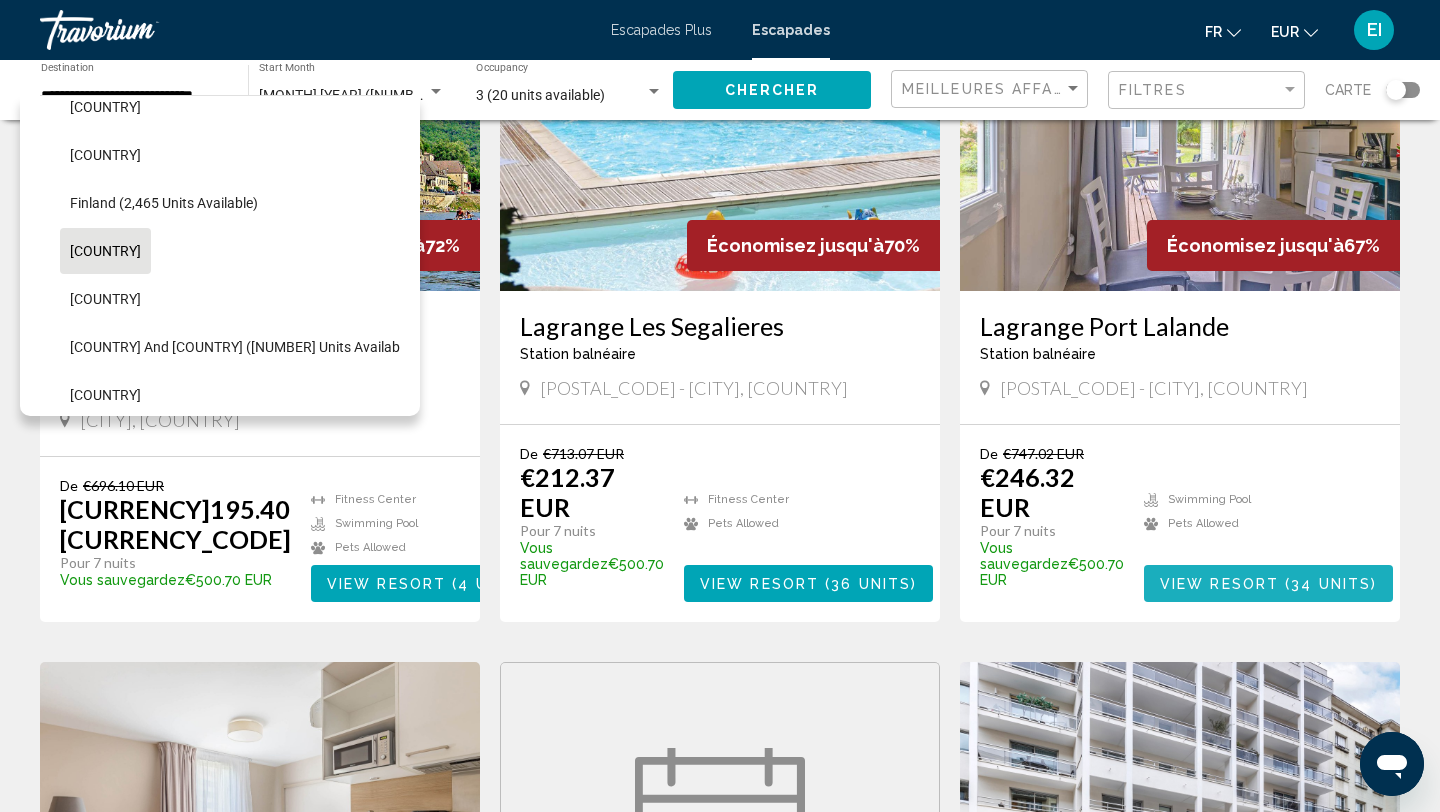 click on "View Resort    ( 34 units )" at bounding box center [1268, 583] 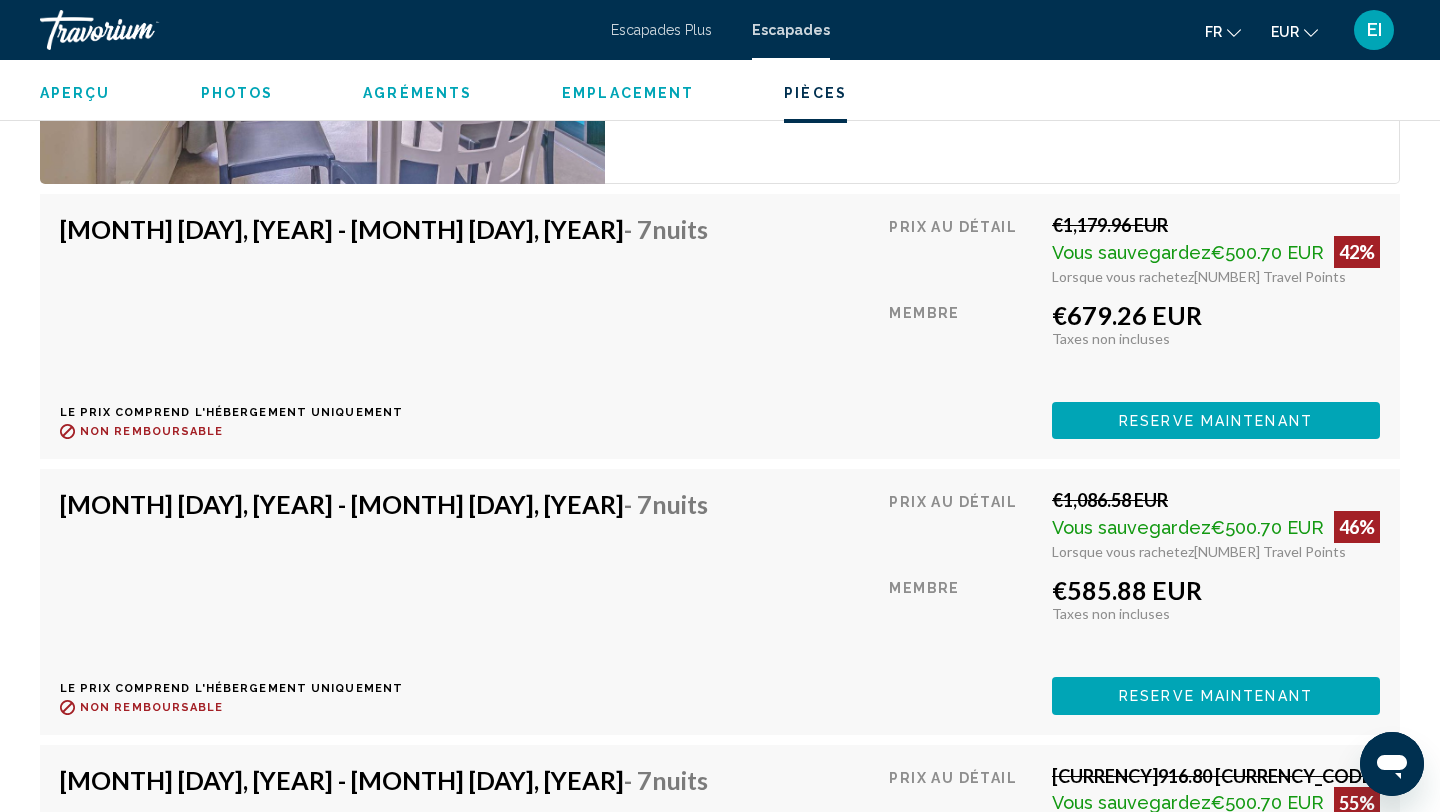 scroll, scrollTop: 3732, scrollLeft: 0, axis: vertical 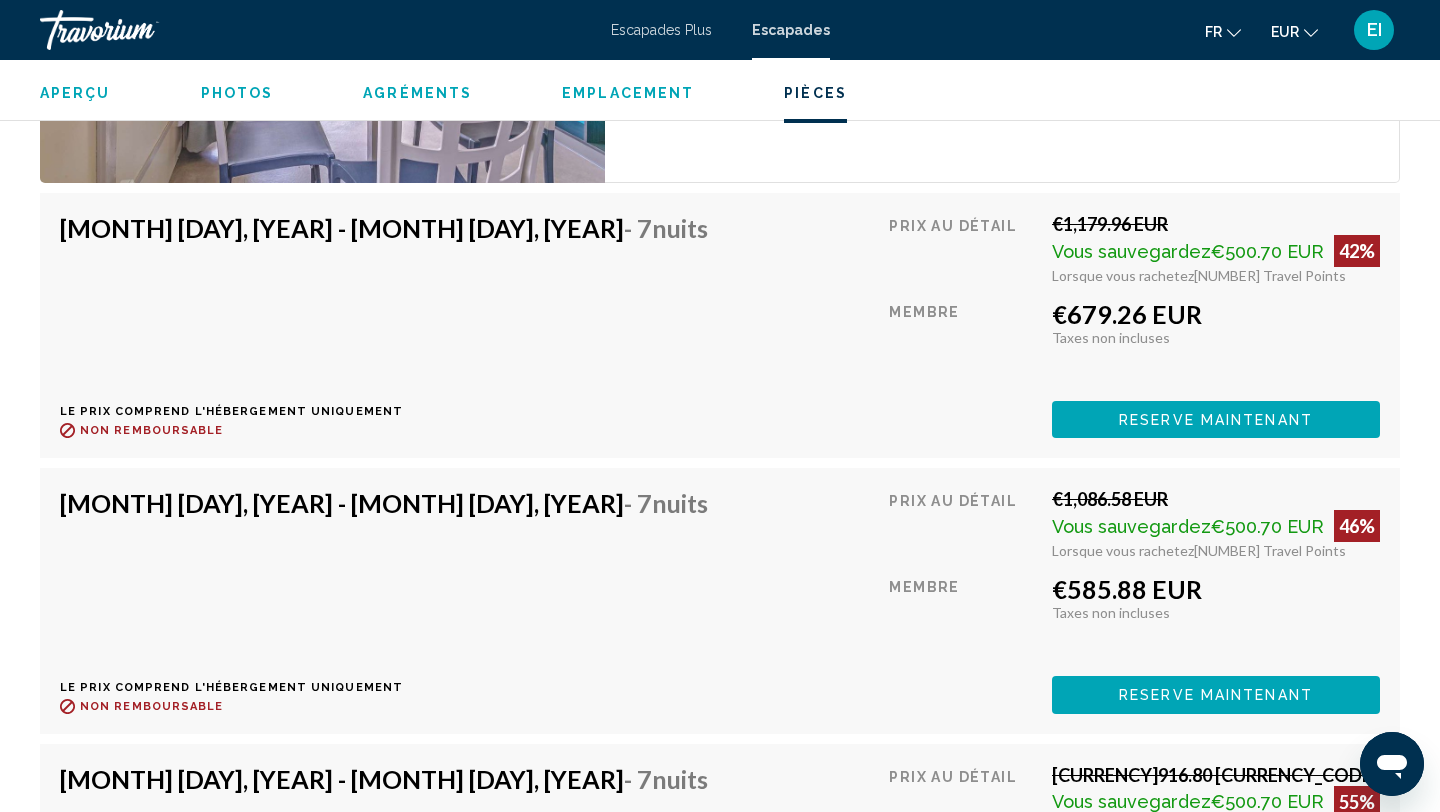 type 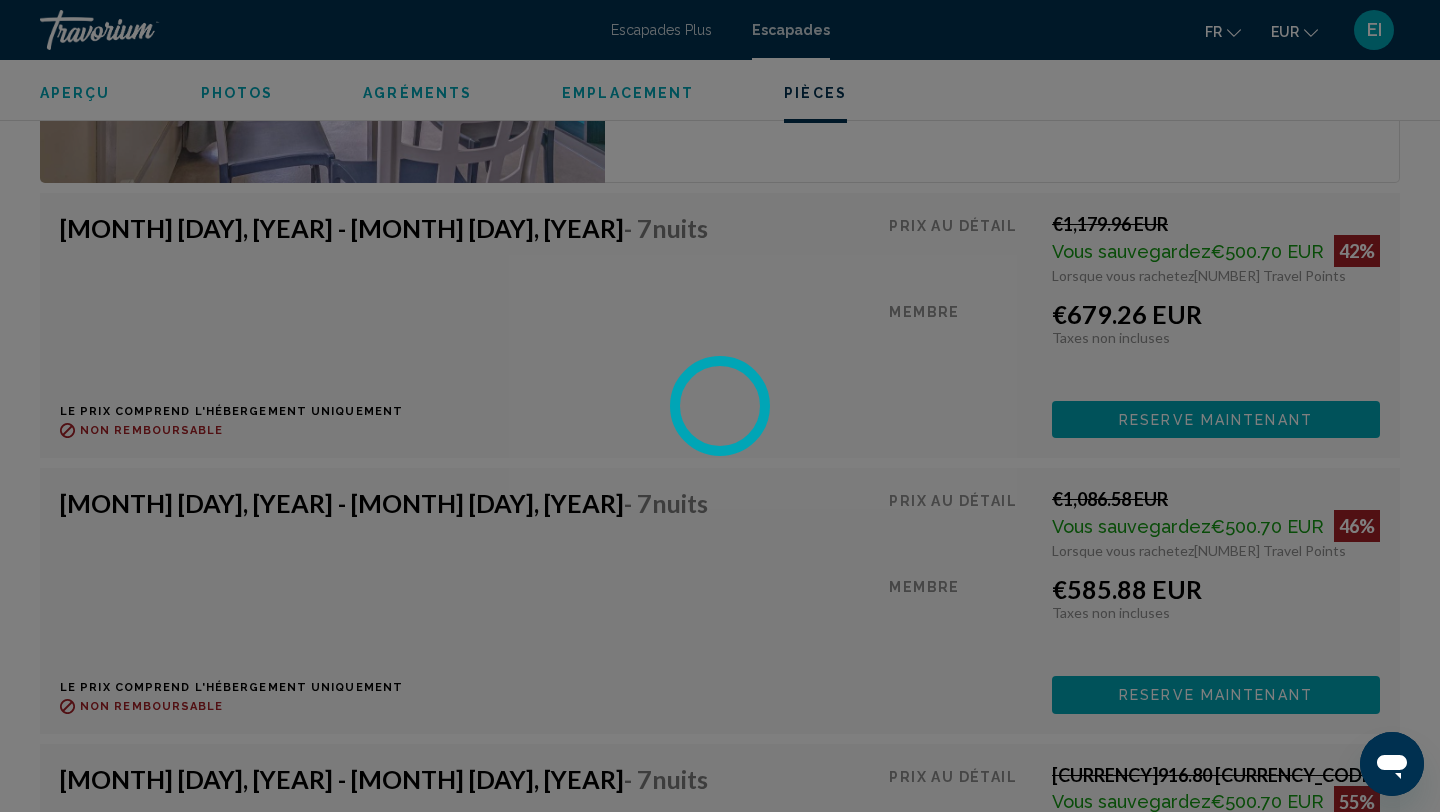 scroll, scrollTop: 0, scrollLeft: 0, axis: both 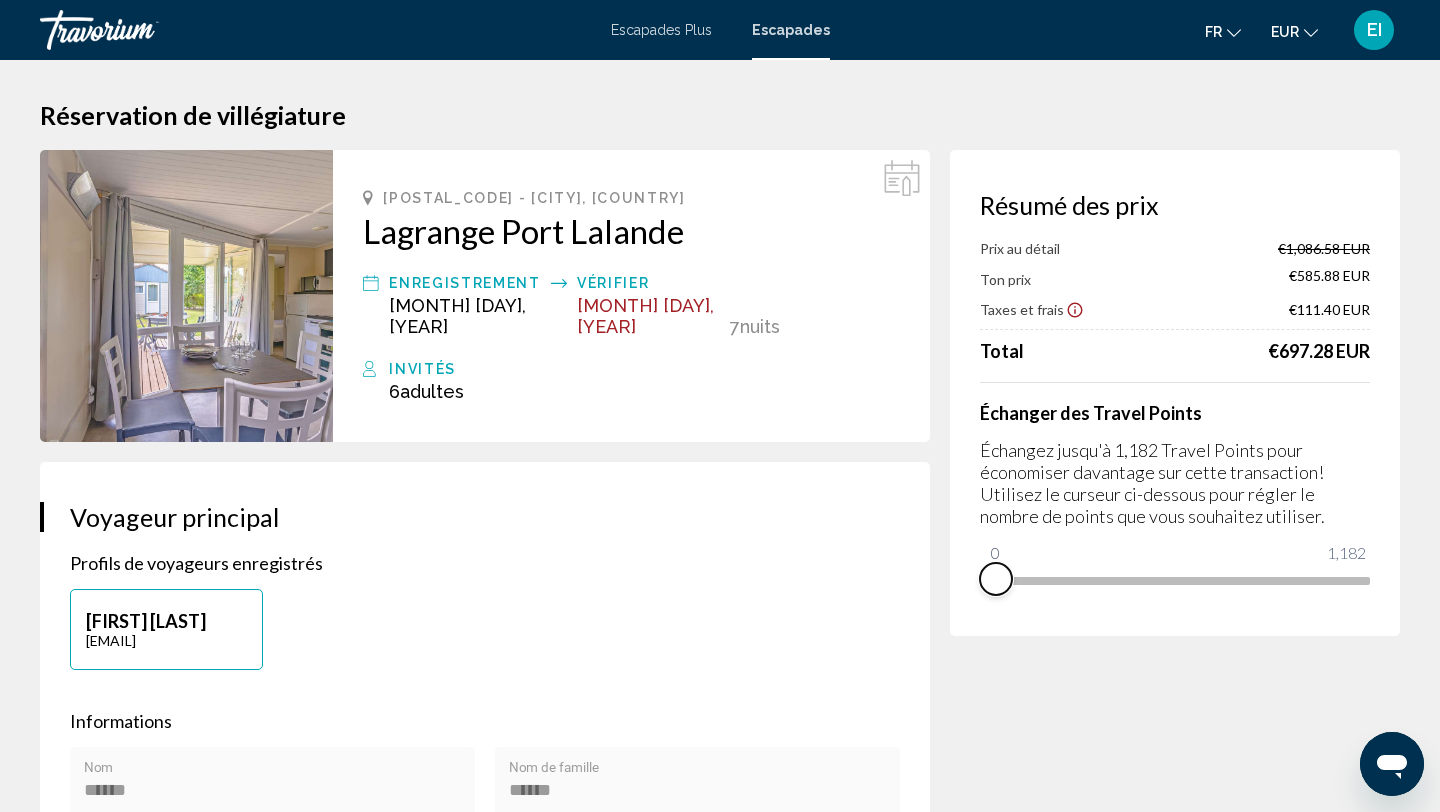drag, startPoint x: 1358, startPoint y: 605, endPoint x: 970, endPoint y: 614, distance: 388.10437 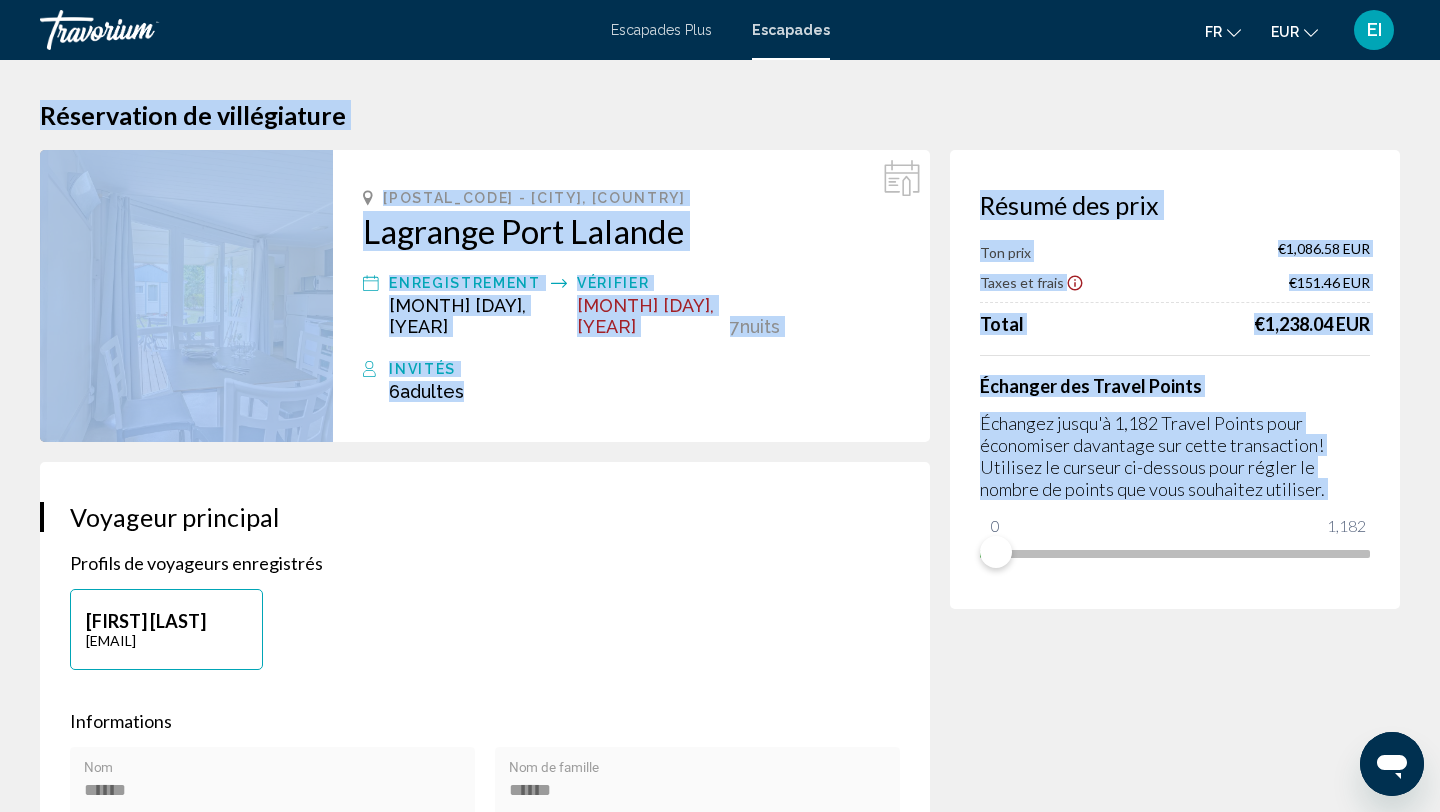 click on "6  Adulte Adultes ,   Enfant Enfants" at bounding box center [465, 316] 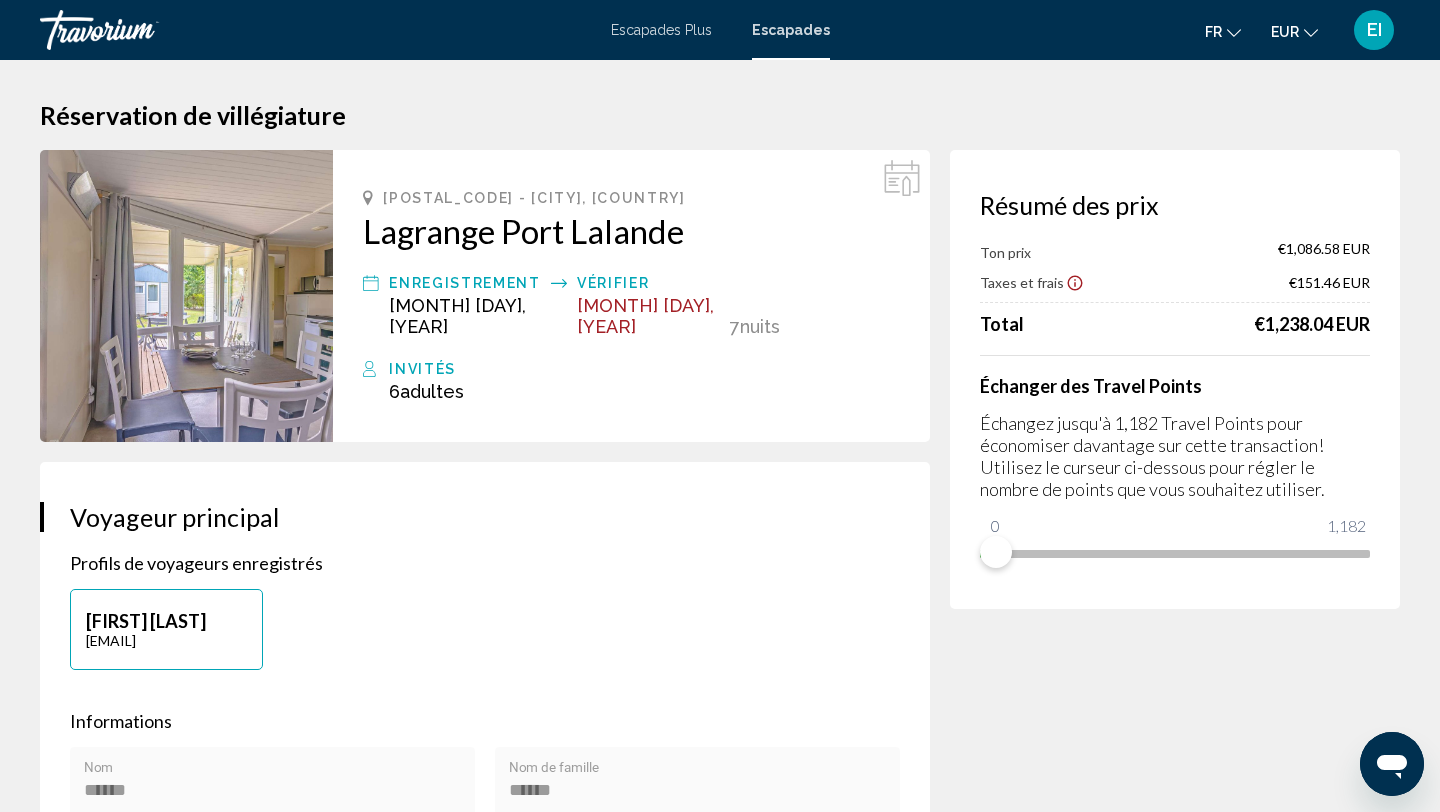 click on "6  Adulte Adultes ,   Enfant Enfants" at bounding box center [465, 316] 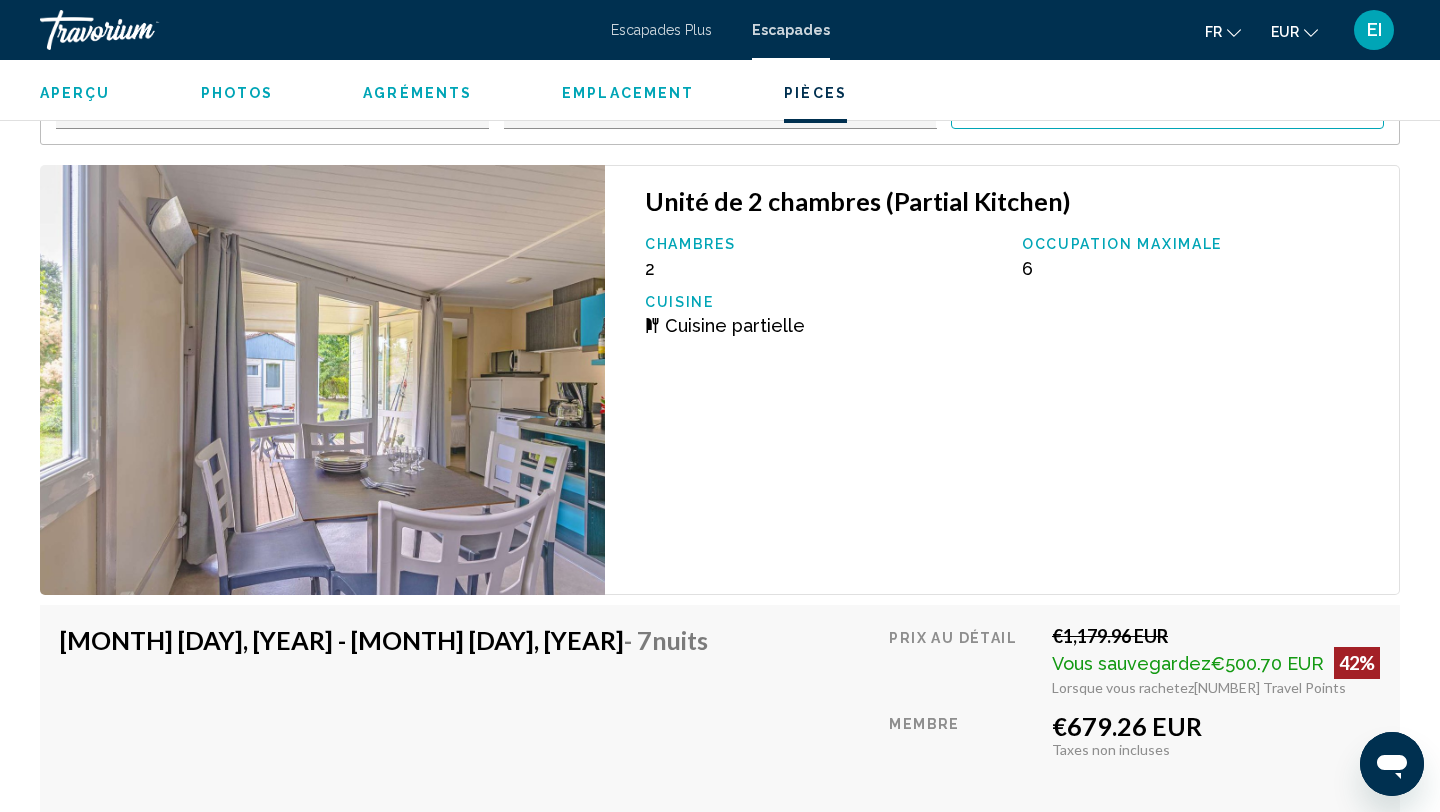 scroll, scrollTop: 3325, scrollLeft: 0, axis: vertical 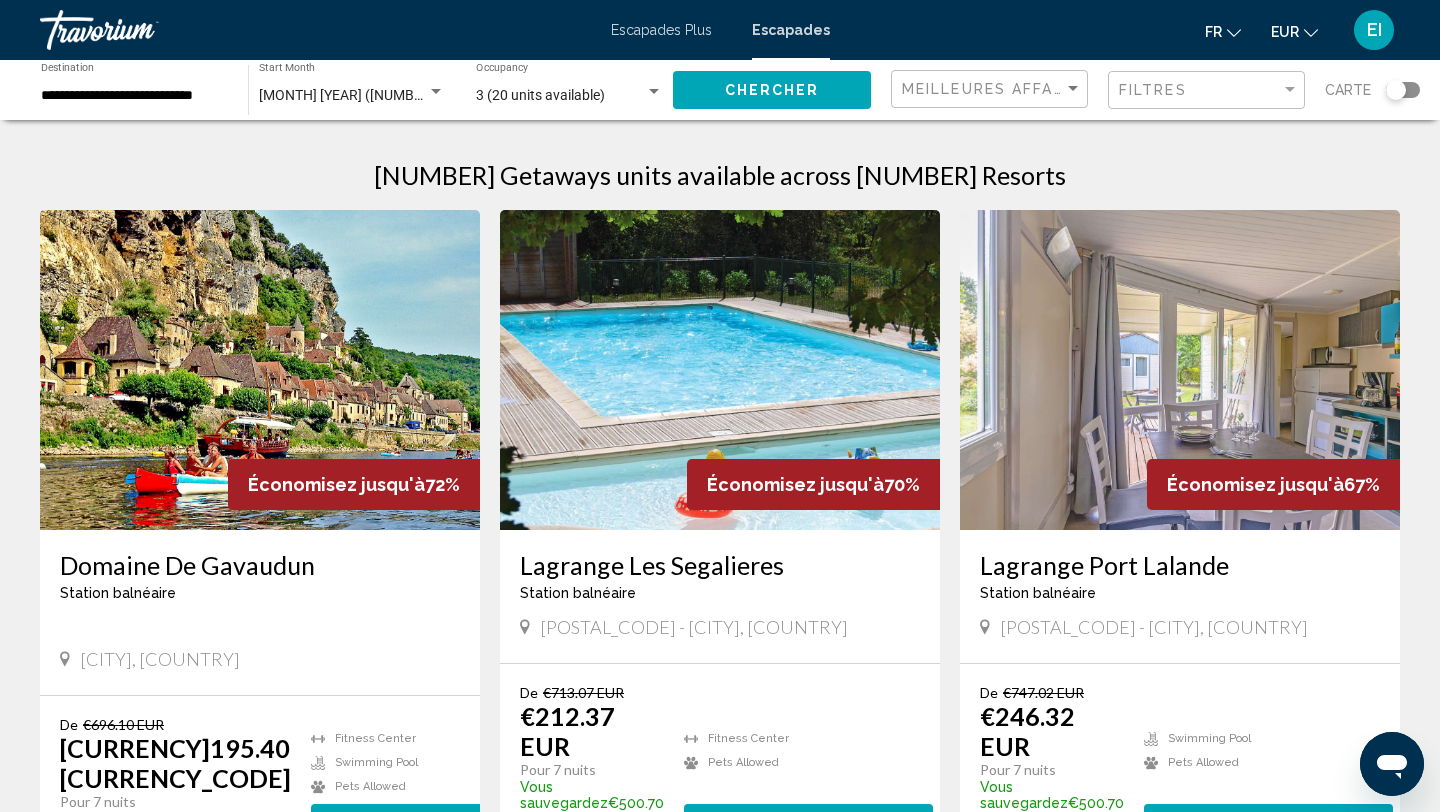 click at bounding box center (720, 370) 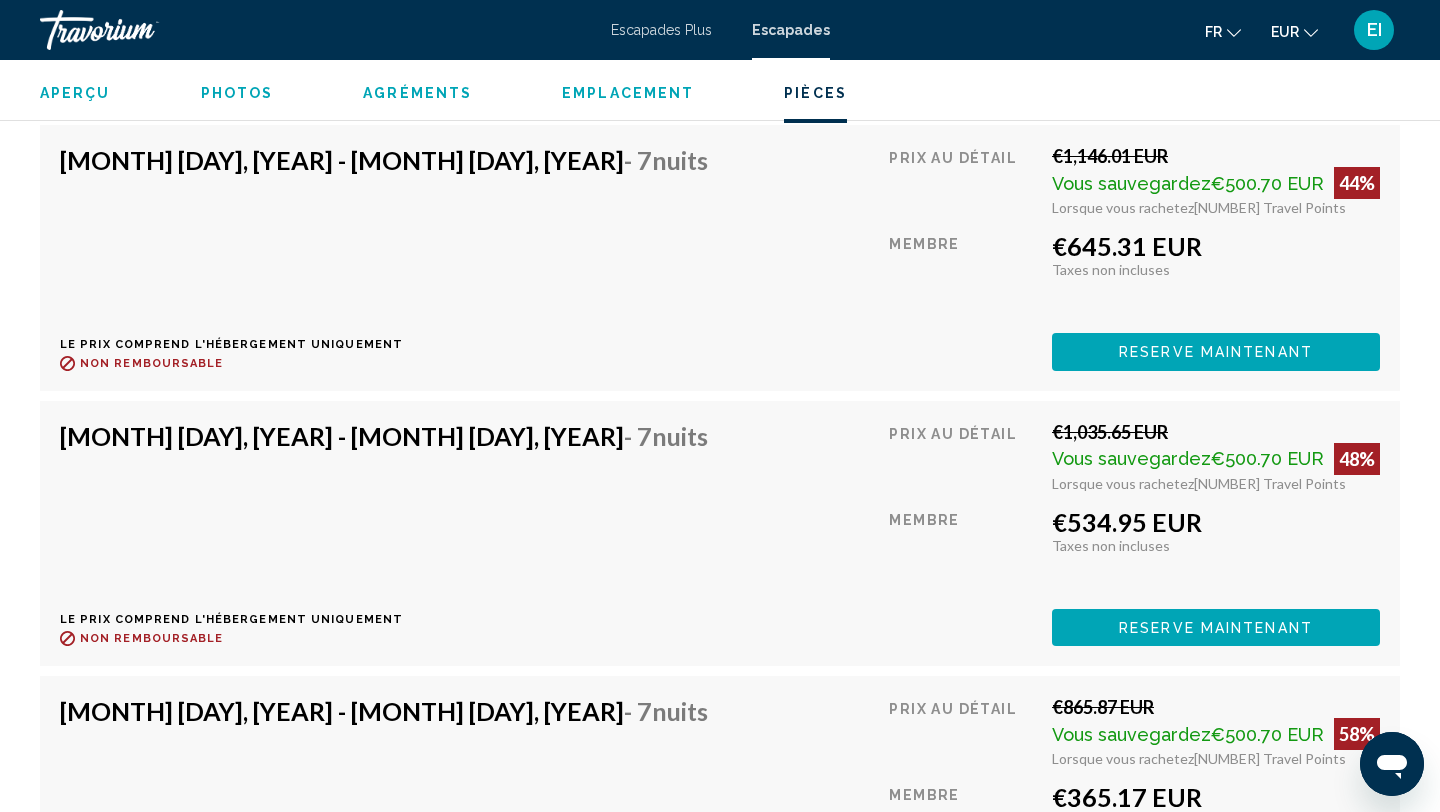 scroll, scrollTop: 4048, scrollLeft: 0, axis: vertical 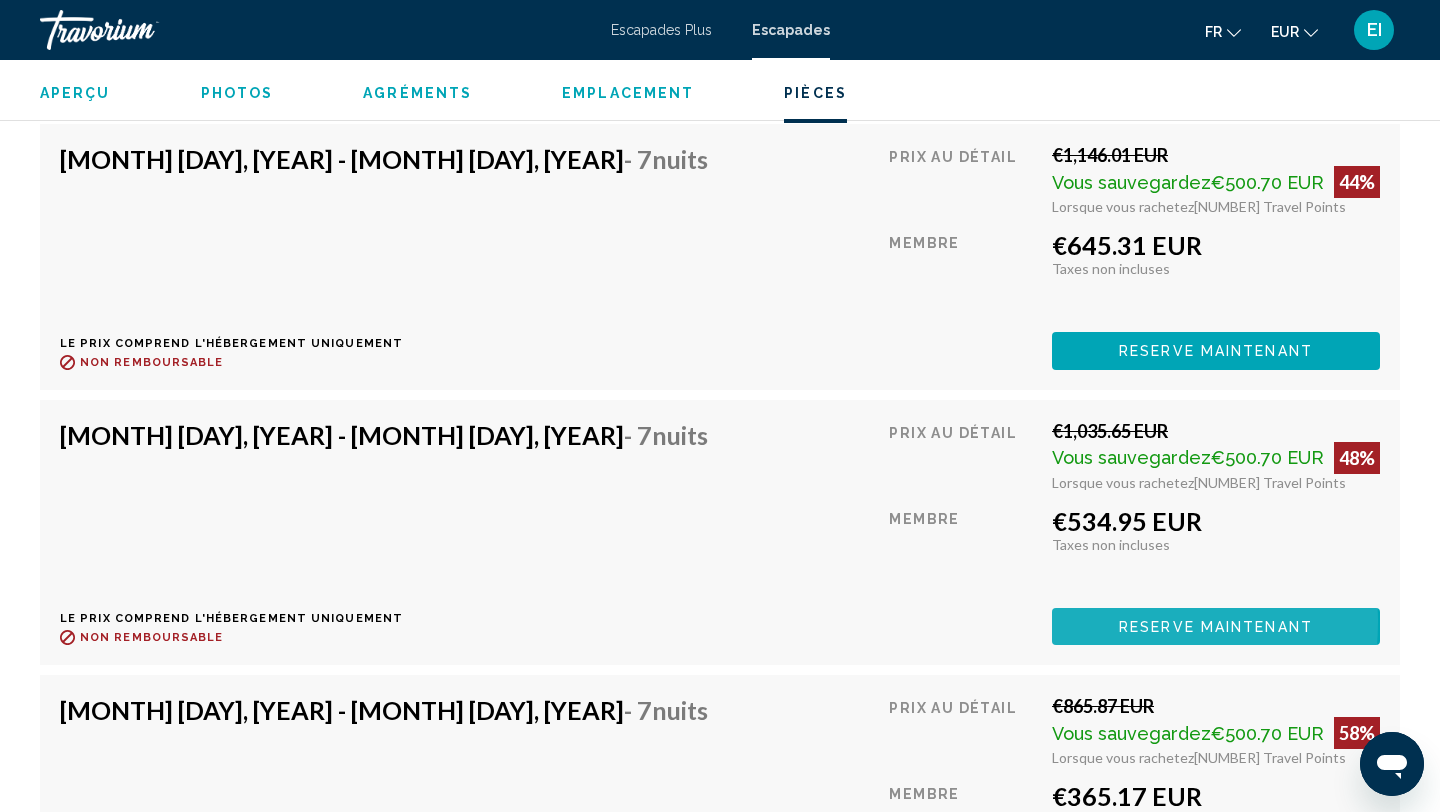 click on "Reserve maintenant" at bounding box center [1216, 626] 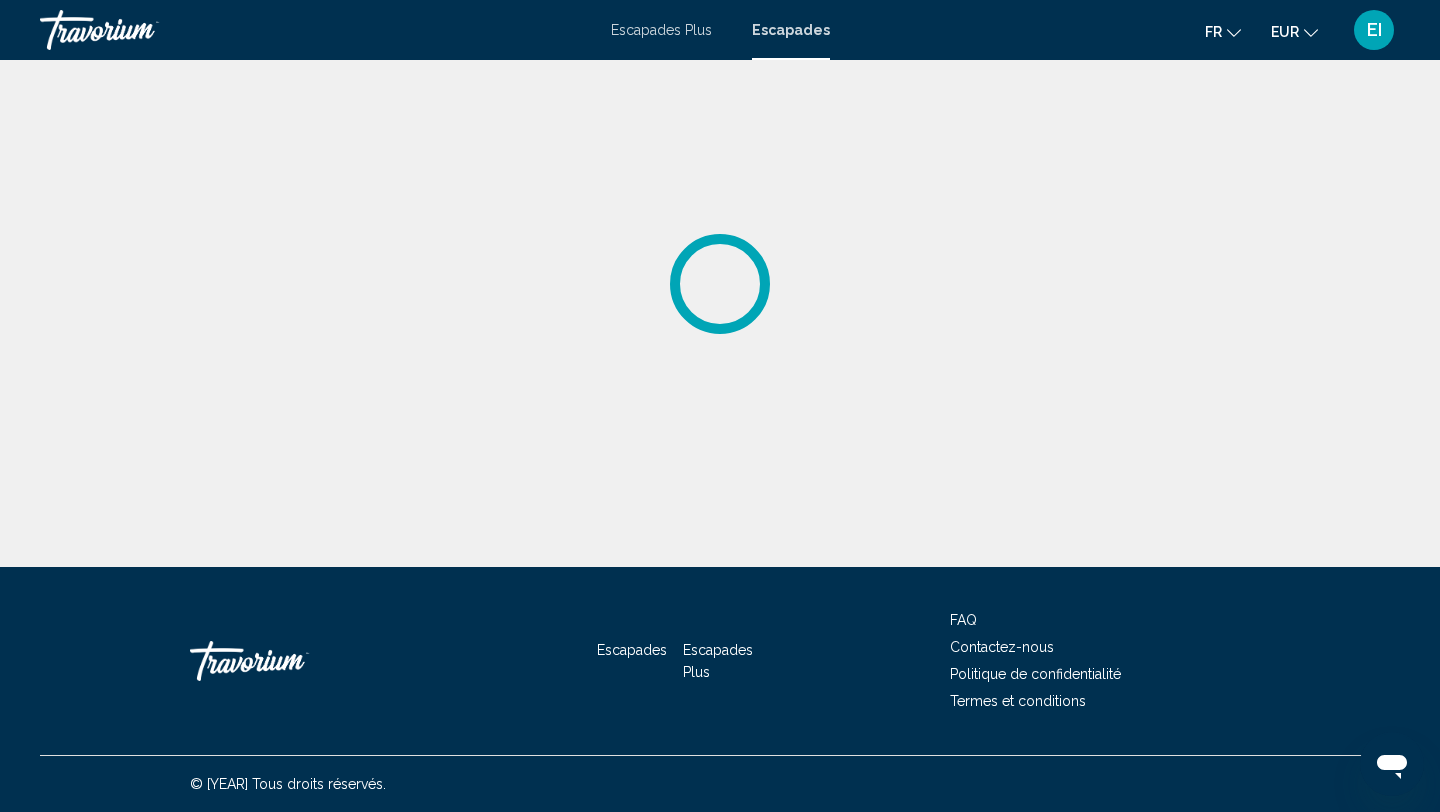 scroll, scrollTop: 0, scrollLeft: 0, axis: both 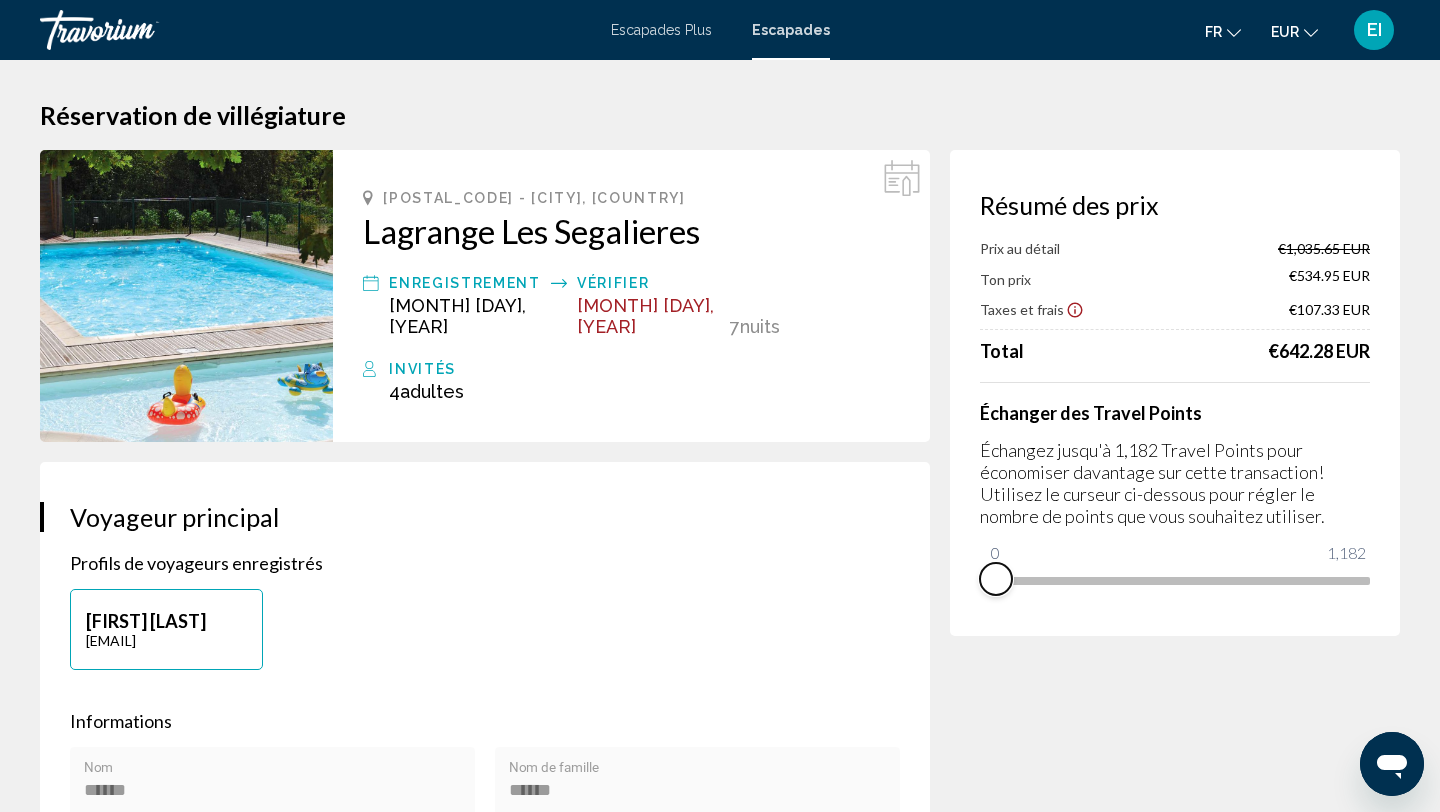 drag, startPoint x: 1353, startPoint y: 609, endPoint x: 983, endPoint y: 625, distance: 370.3458 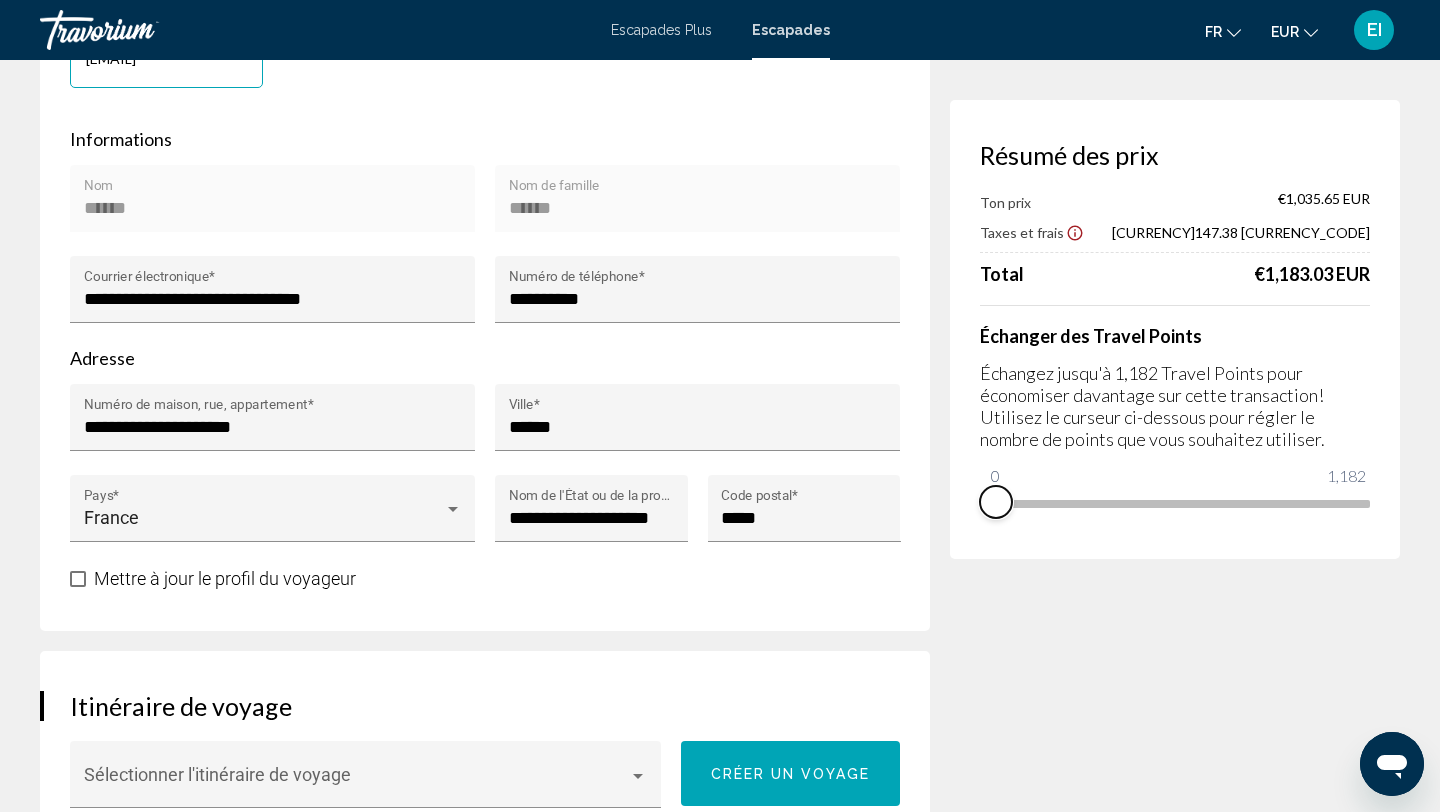 scroll, scrollTop: 583, scrollLeft: 0, axis: vertical 